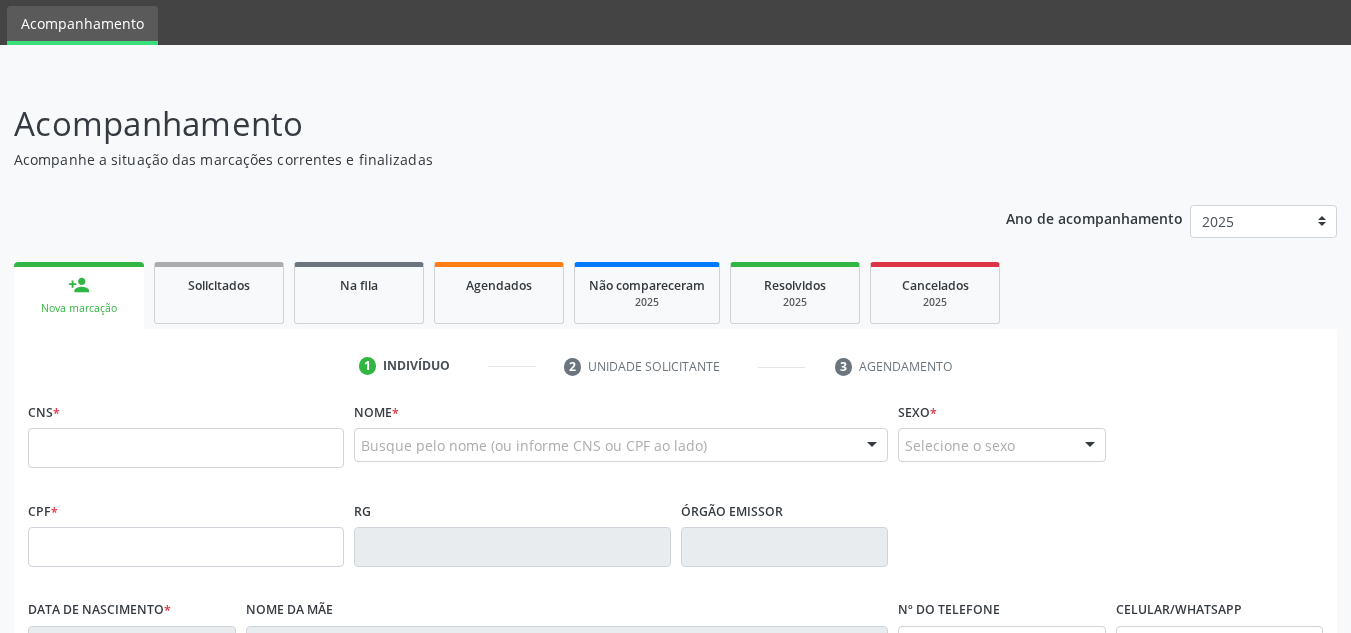 scroll, scrollTop: 100, scrollLeft: 0, axis: vertical 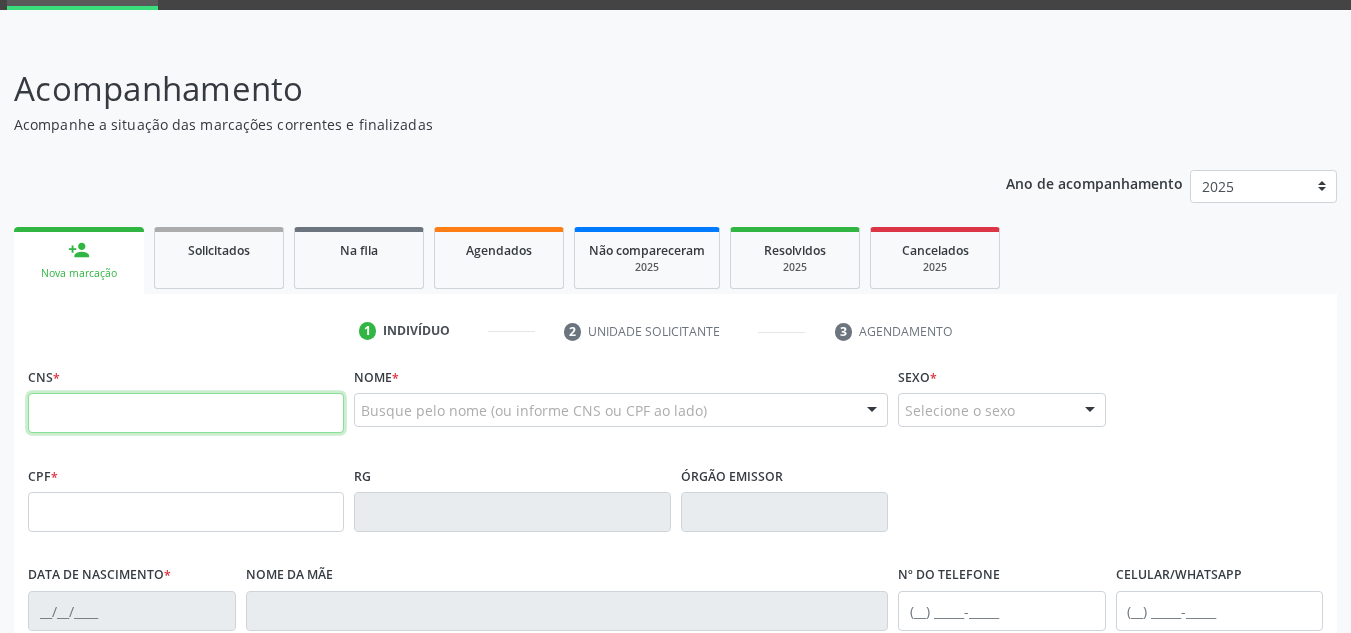 click at bounding box center [186, 413] 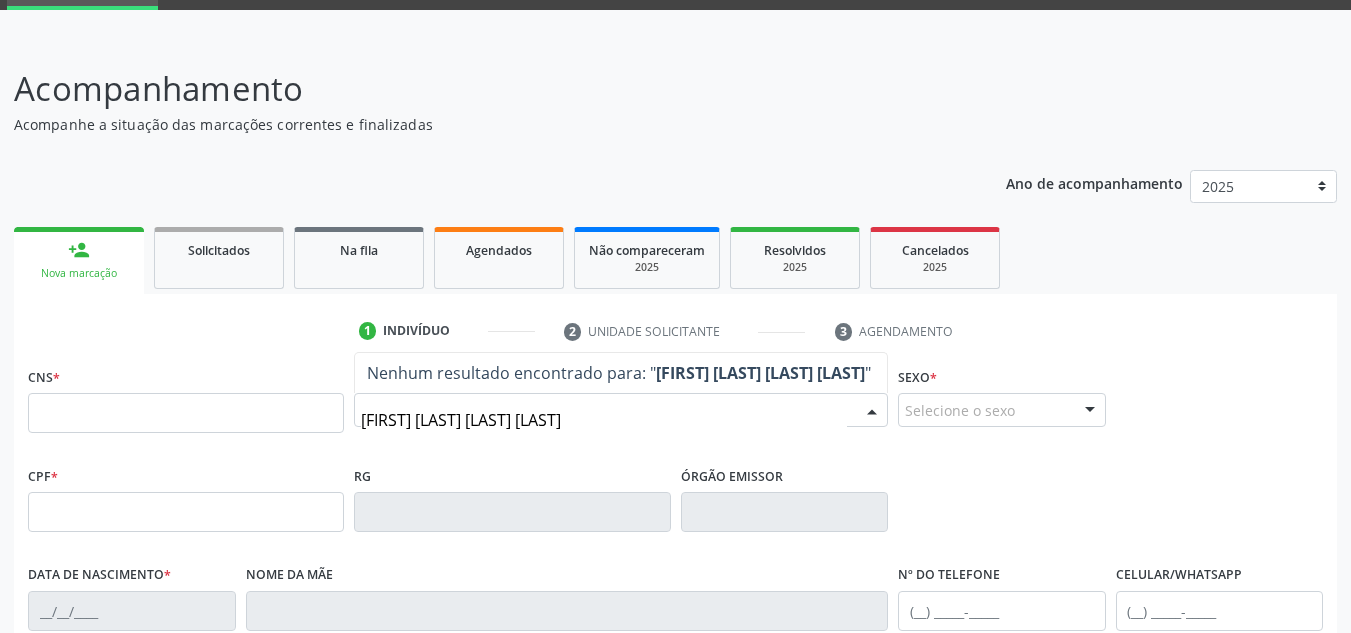 type on "[FIRST] [LAST] [LAST] [LAST]" 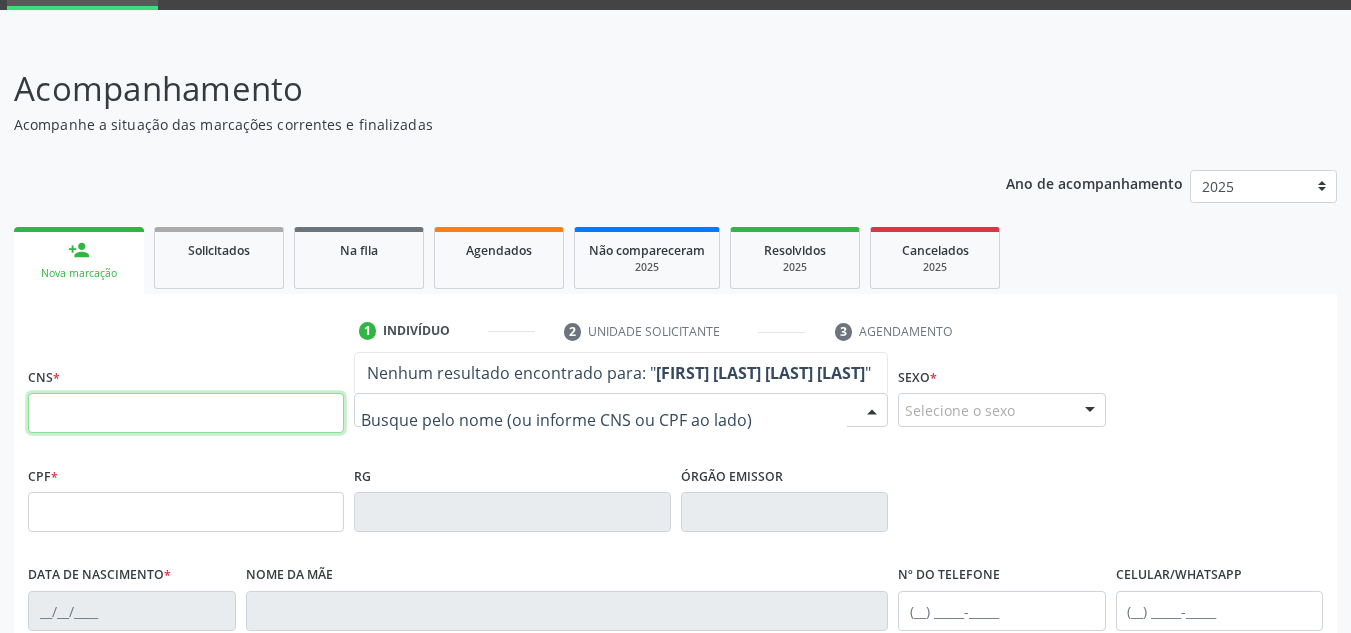 click at bounding box center (186, 413) 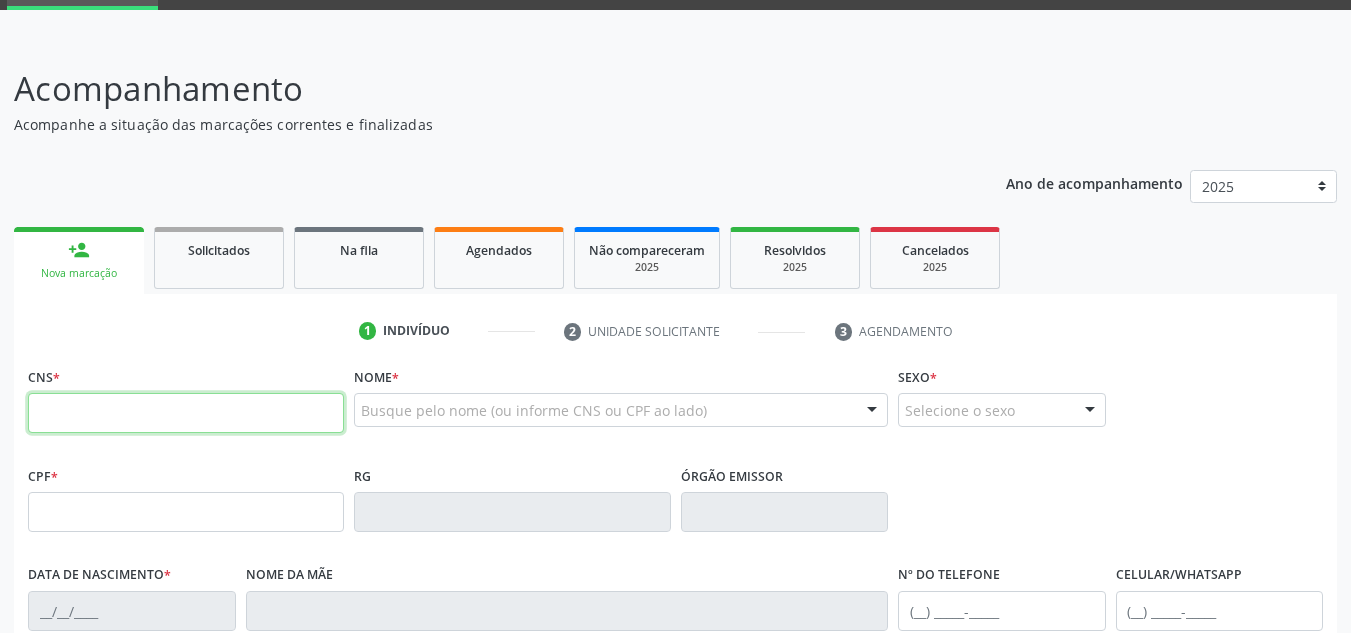 click at bounding box center (186, 413) 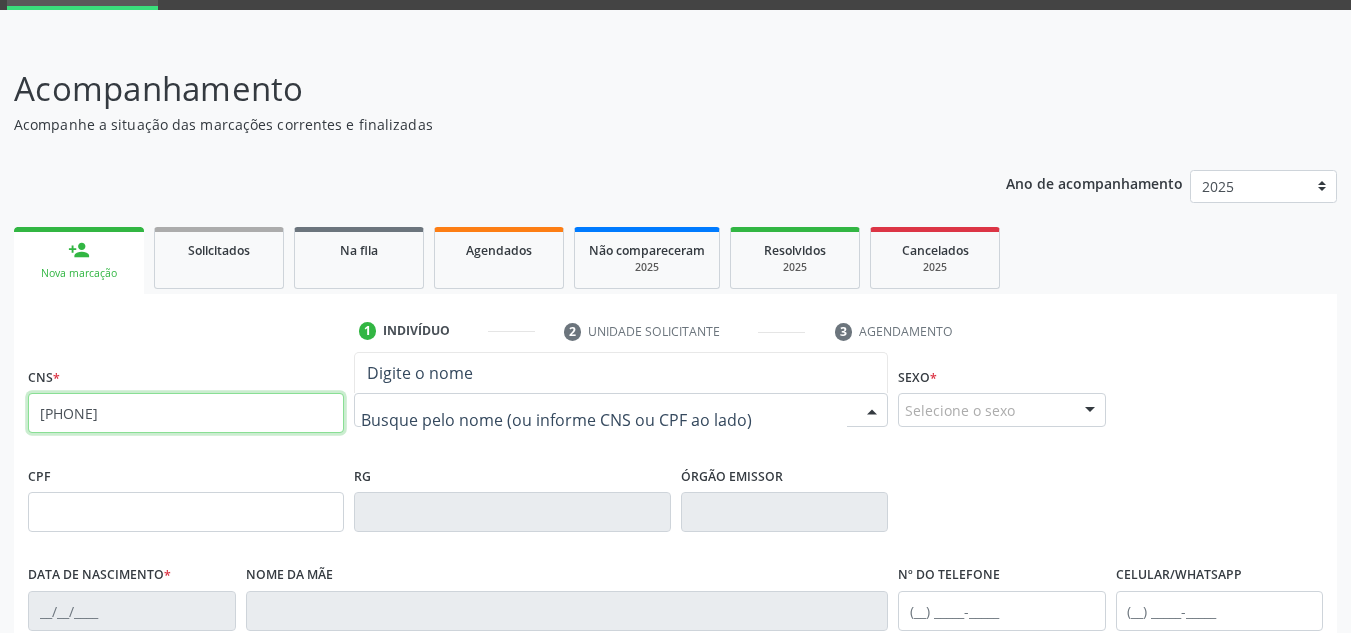click on "[PHONE]" at bounding box center [186, 413] 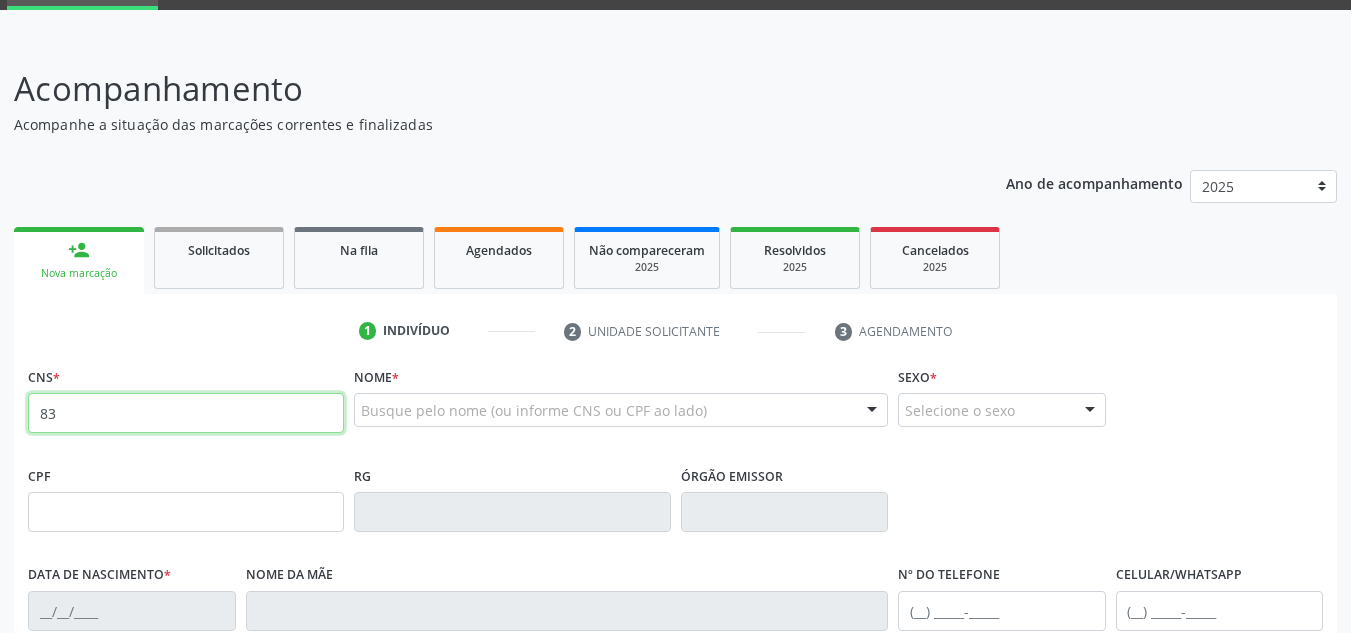 type on "8" 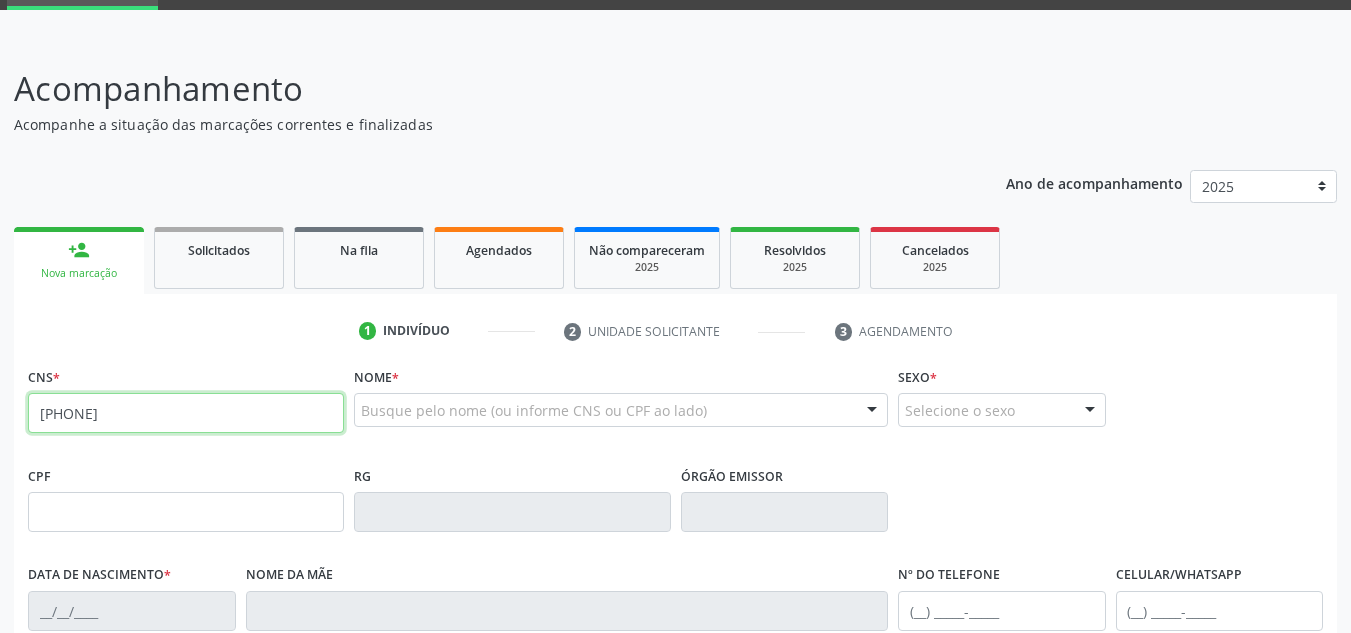 type on "[PHONE]" 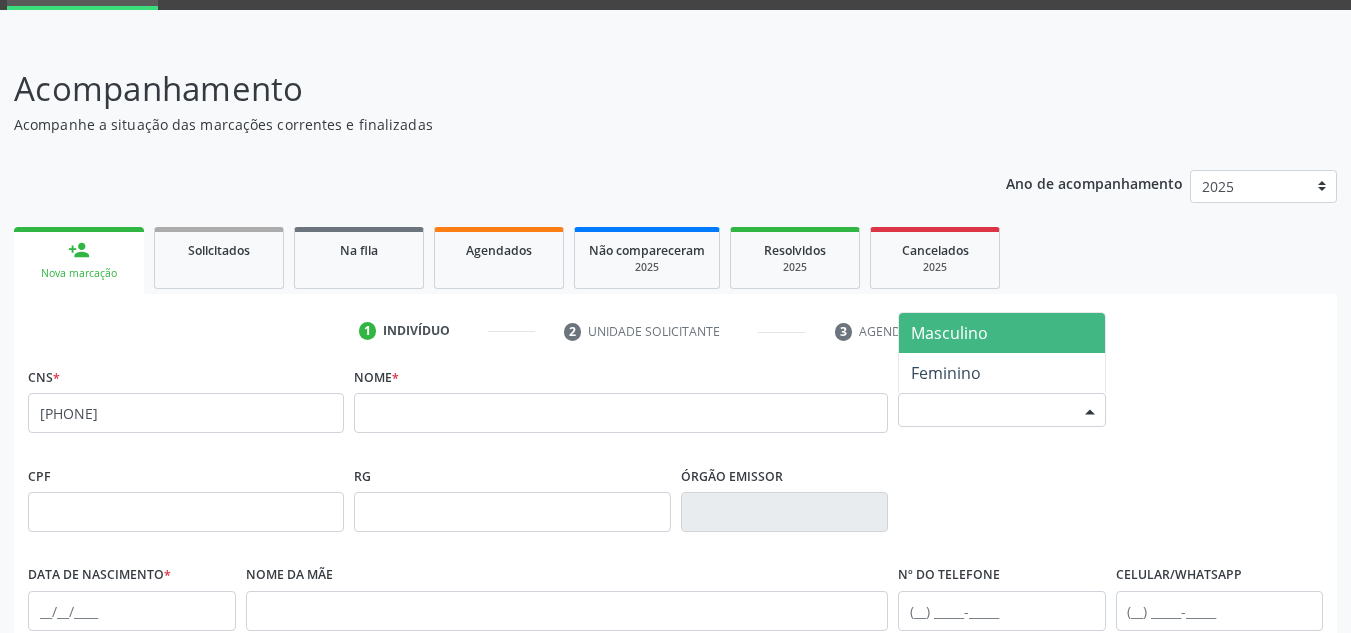 click at bounding box center [1090, 411] 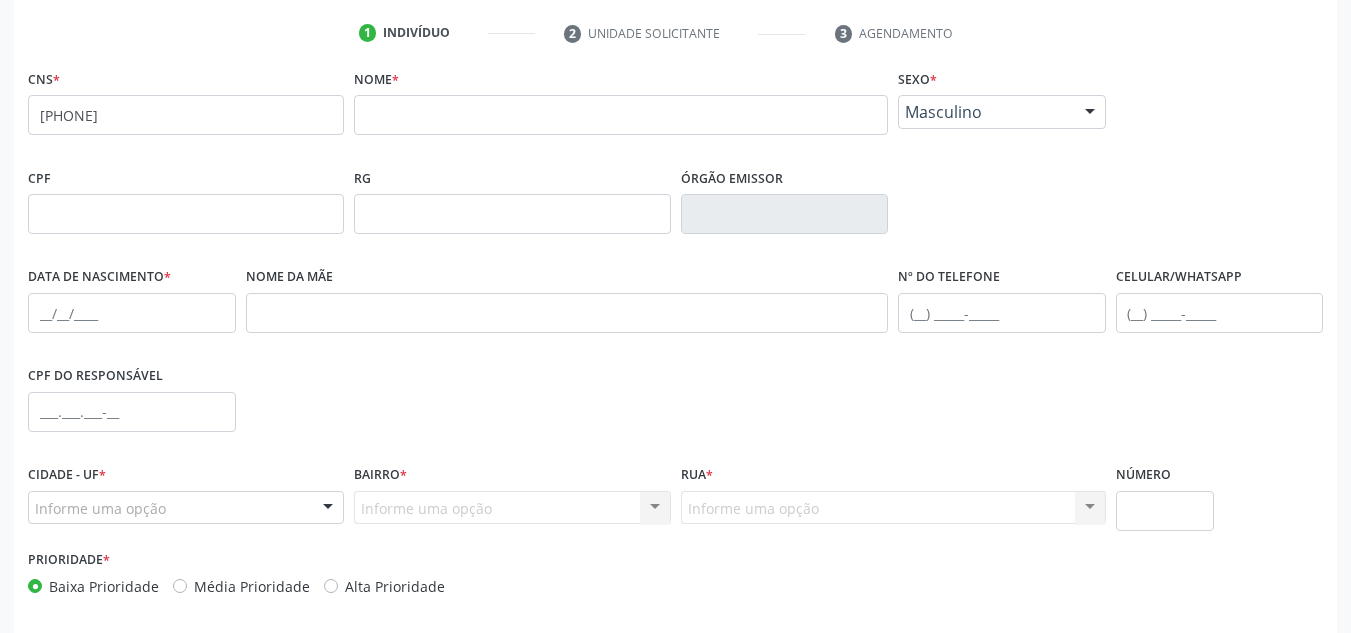 scroll, scrollTop: 400, scrollLeft: 0, axis: vertical 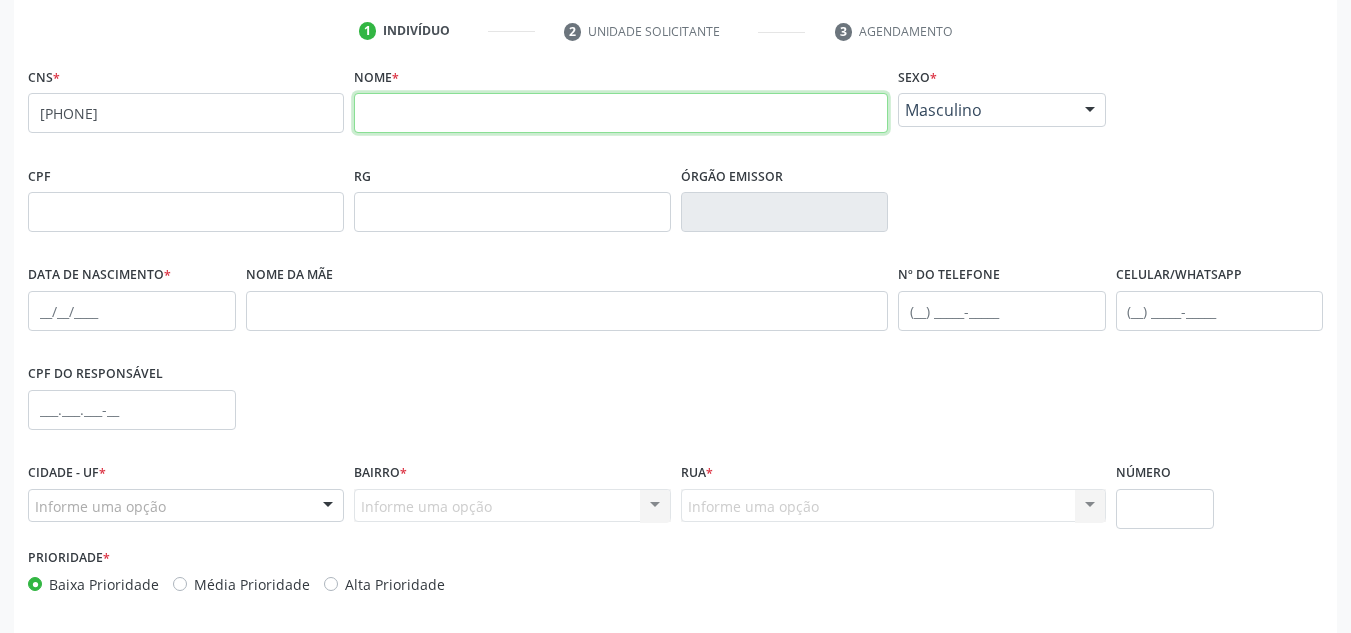 click at bounding box center [621, 113] 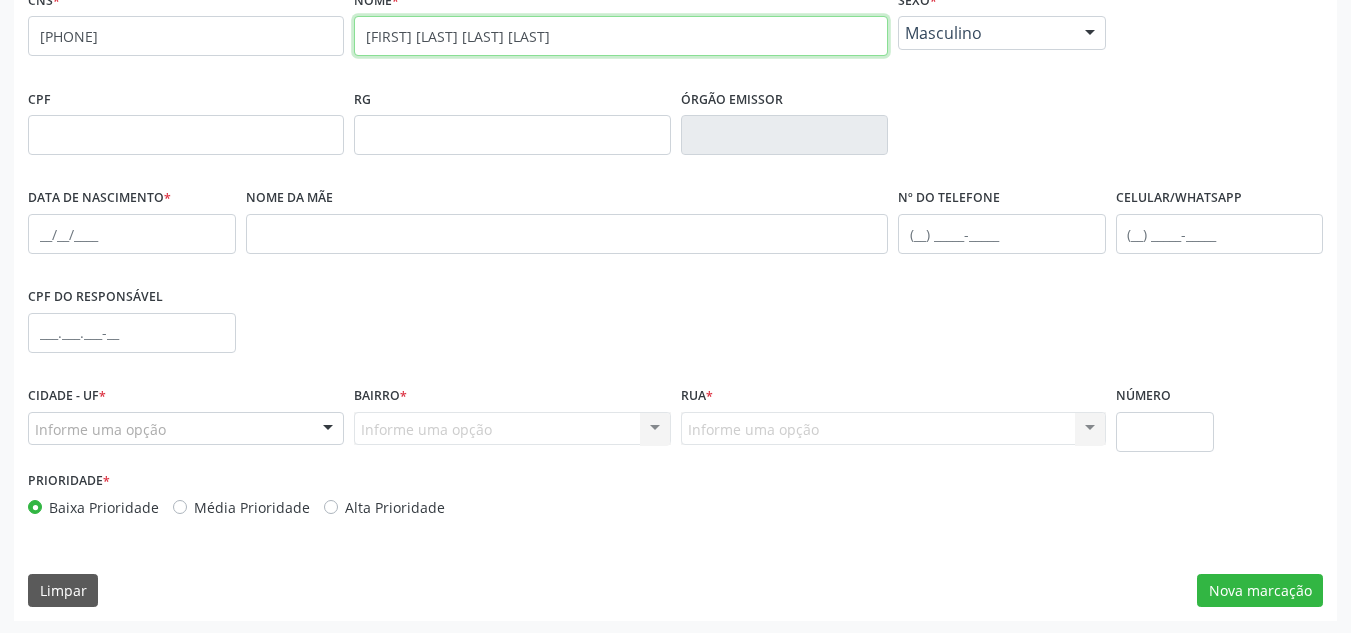 scroll, scrollTop: 479, scrollLeft: 0, axis: vertical 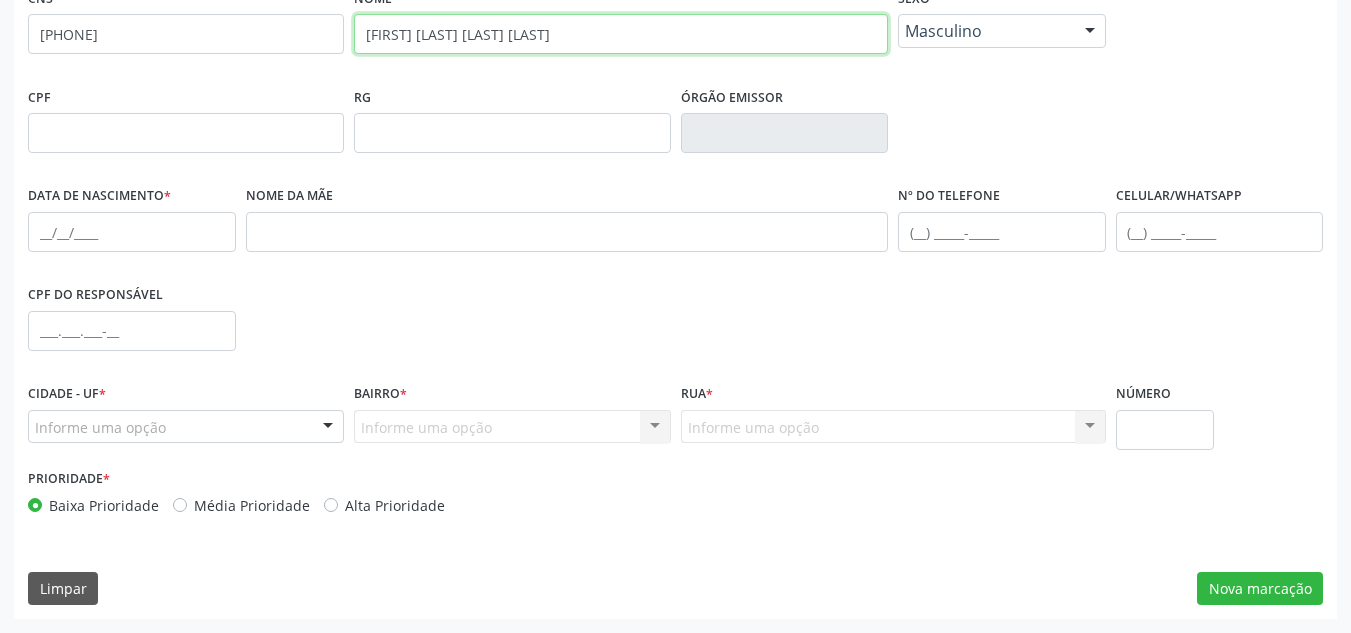 type on "[FIRST] [LAST] [LAST] [LAST]" 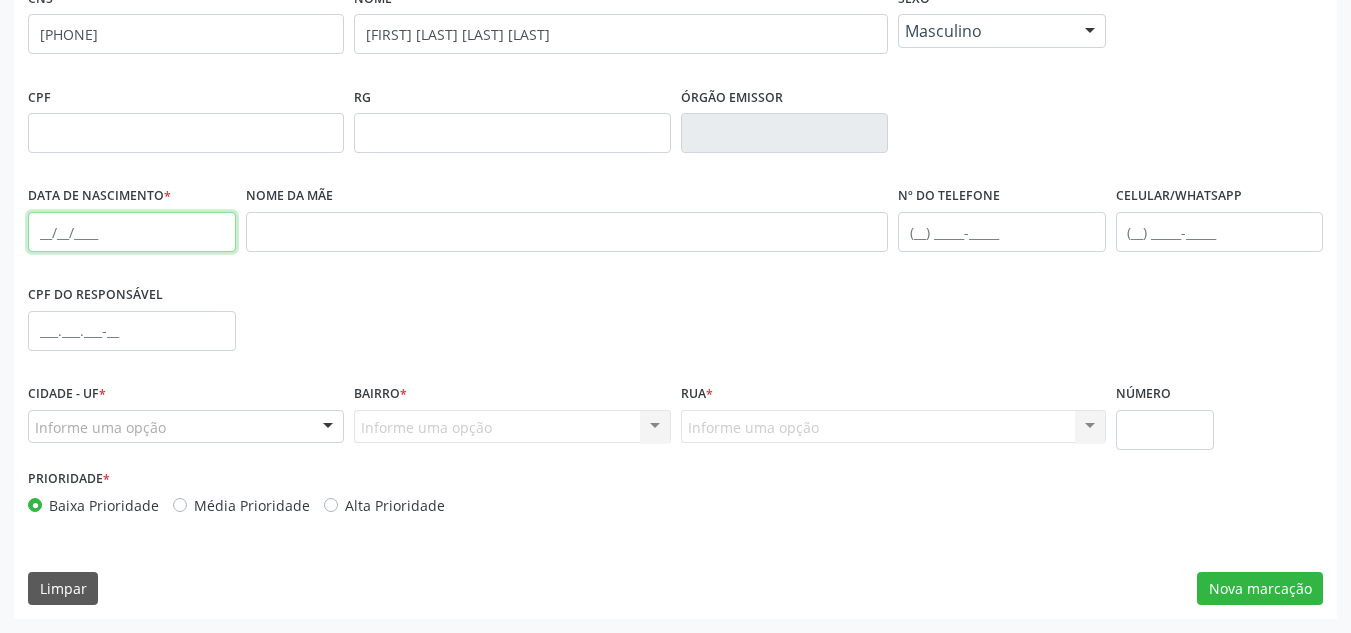 click at bounding box center (132, 232) 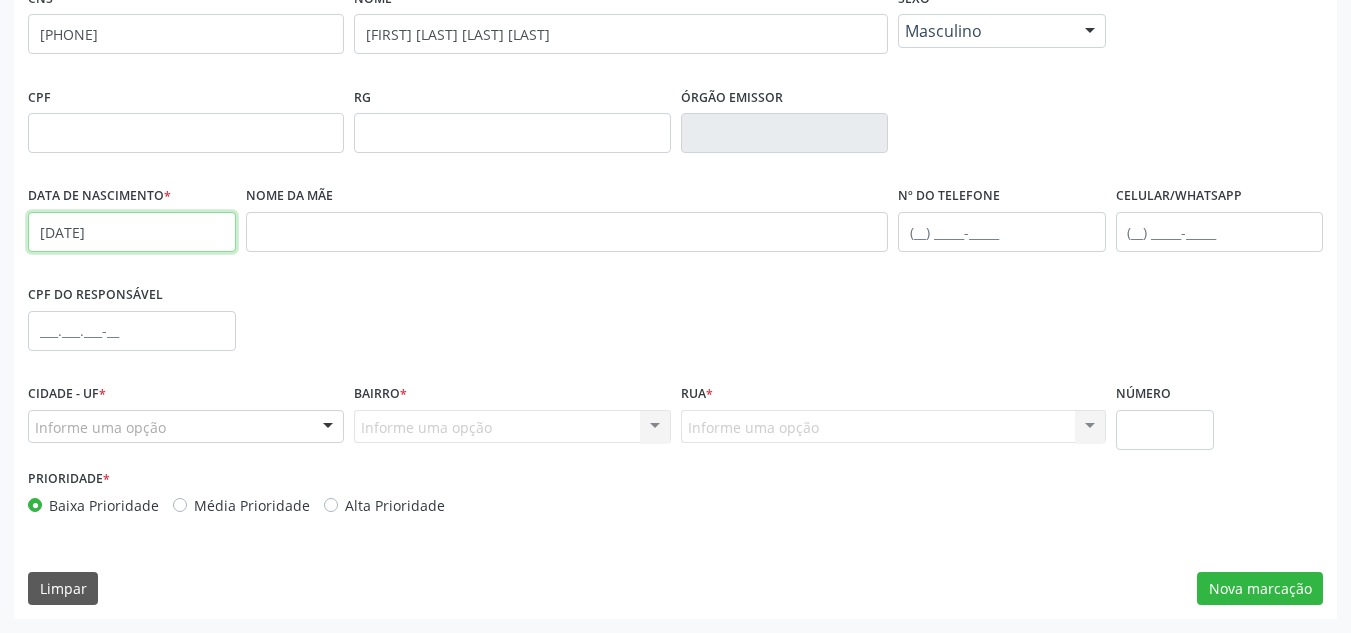 type on "[DATE]" 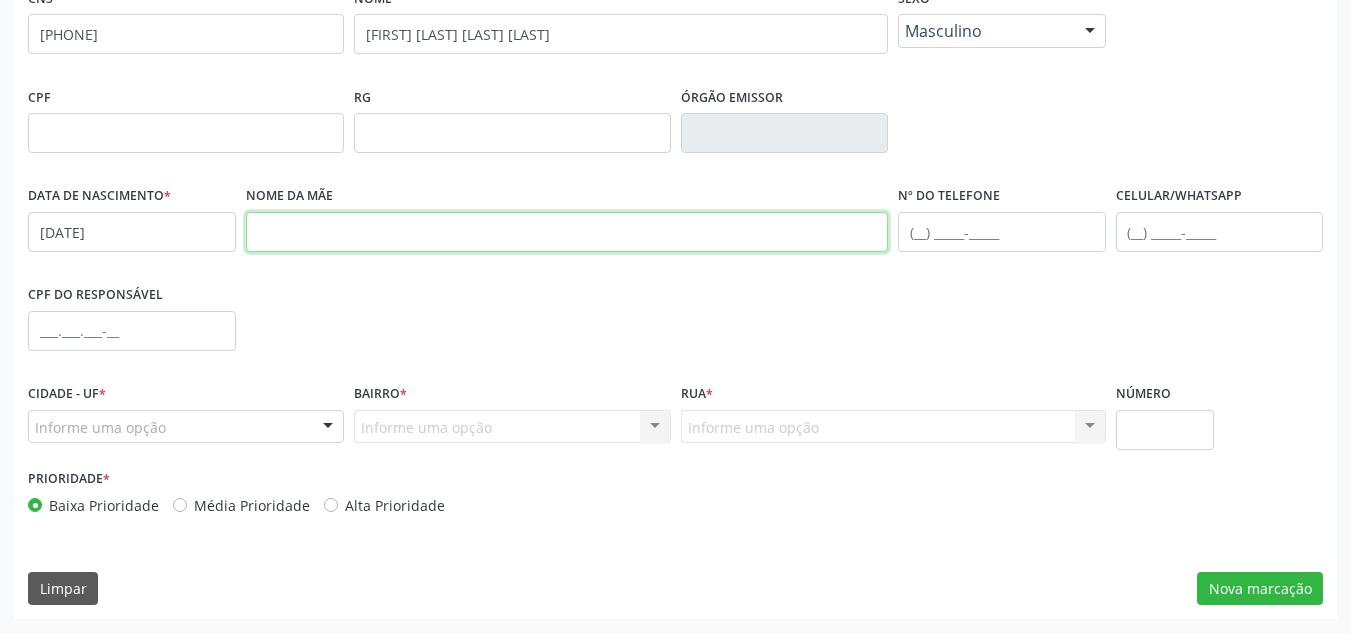 click at bounding box center [567, 232] 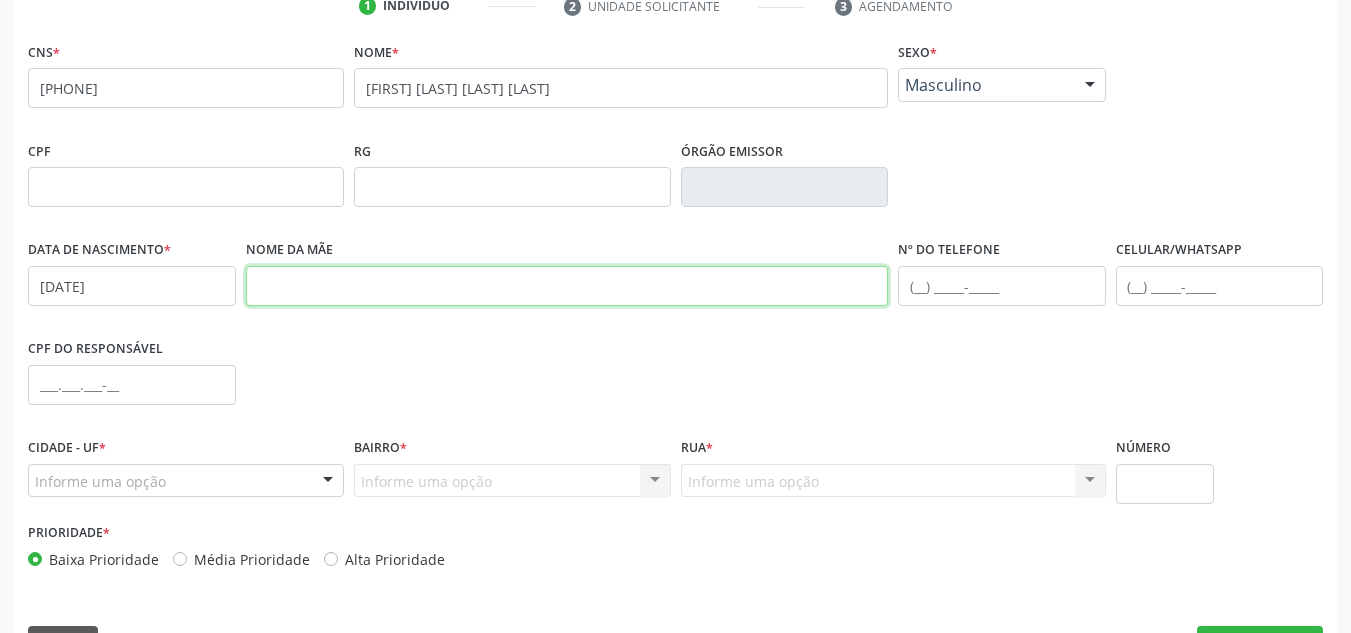 scroll, scrollTop: 479, scrollLeft: 0, axis: vertical 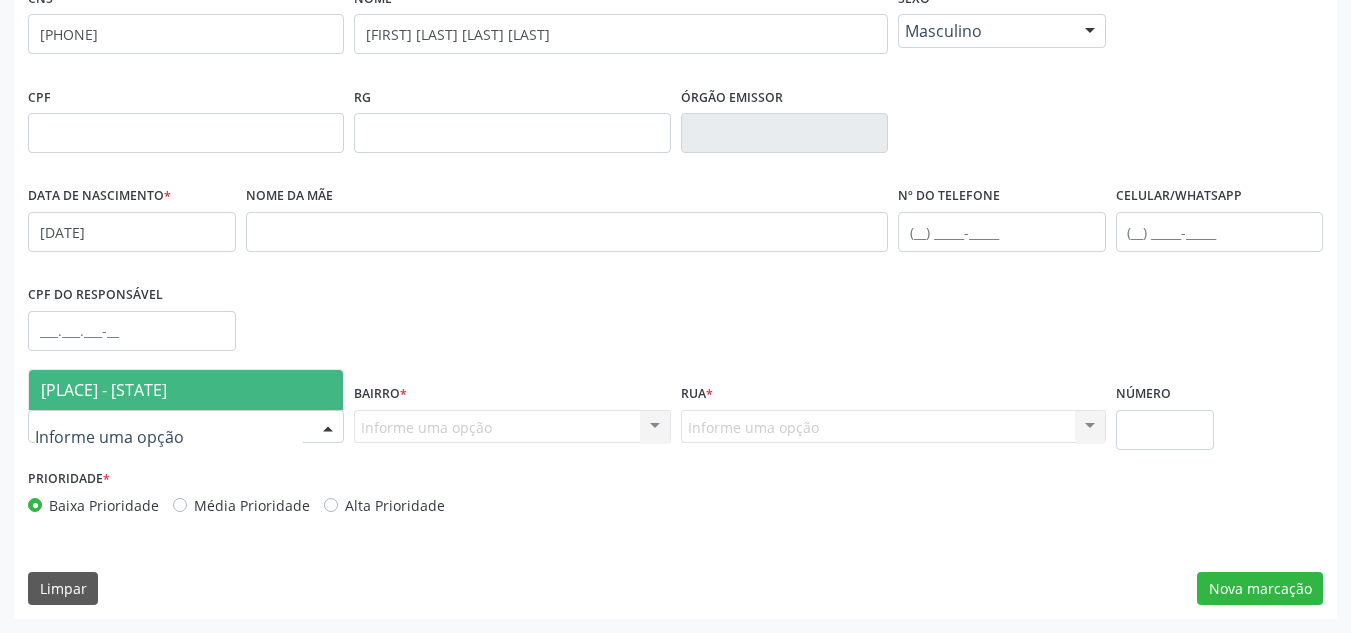 click at bounding box center (186, 427) 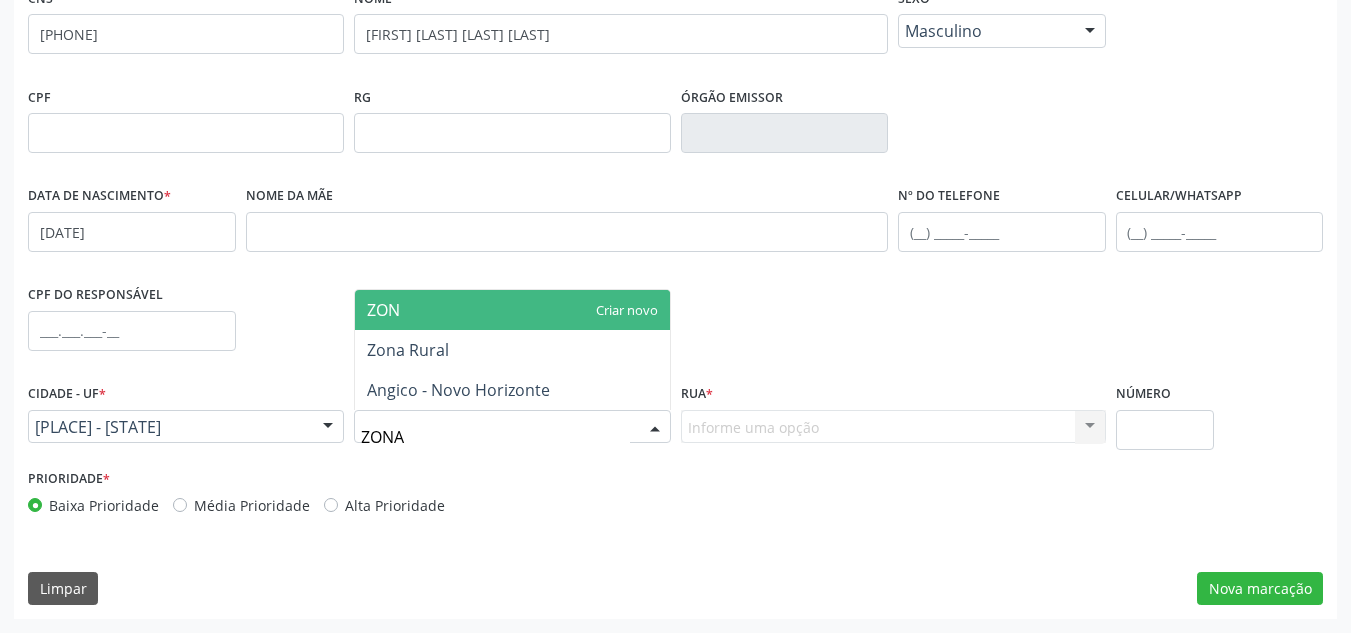 type on "ZONA" 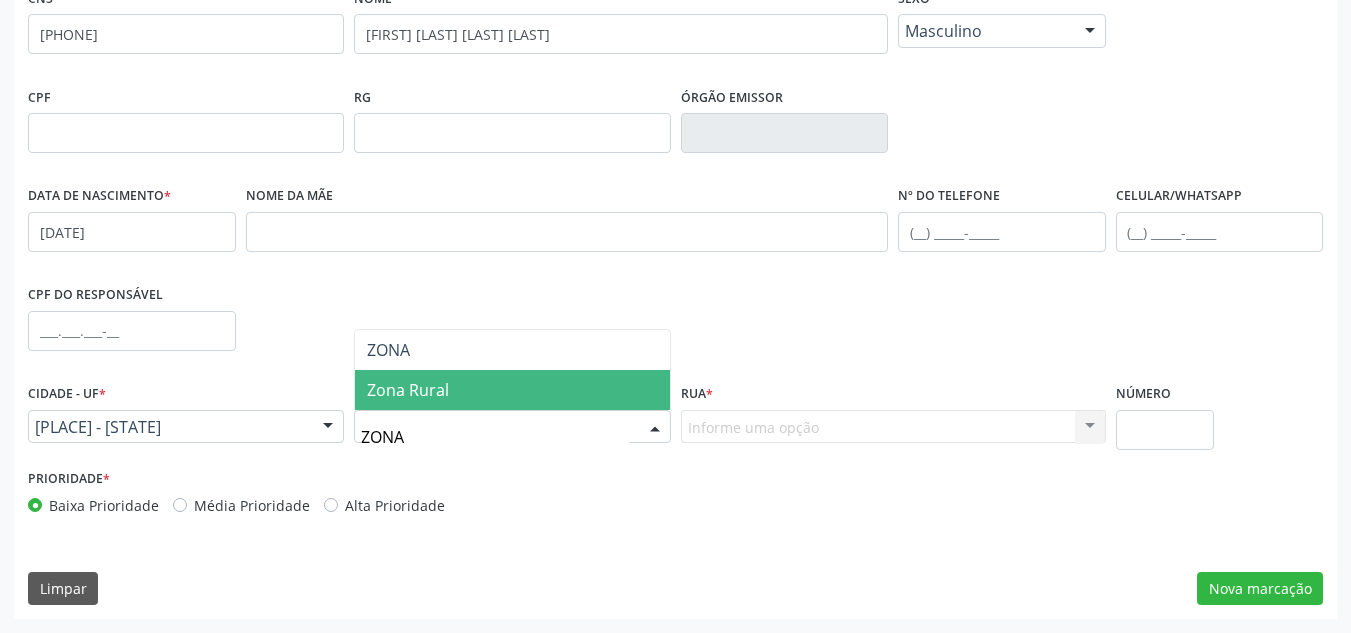 click on "Zona Rural" at bounding box center [512, 390] 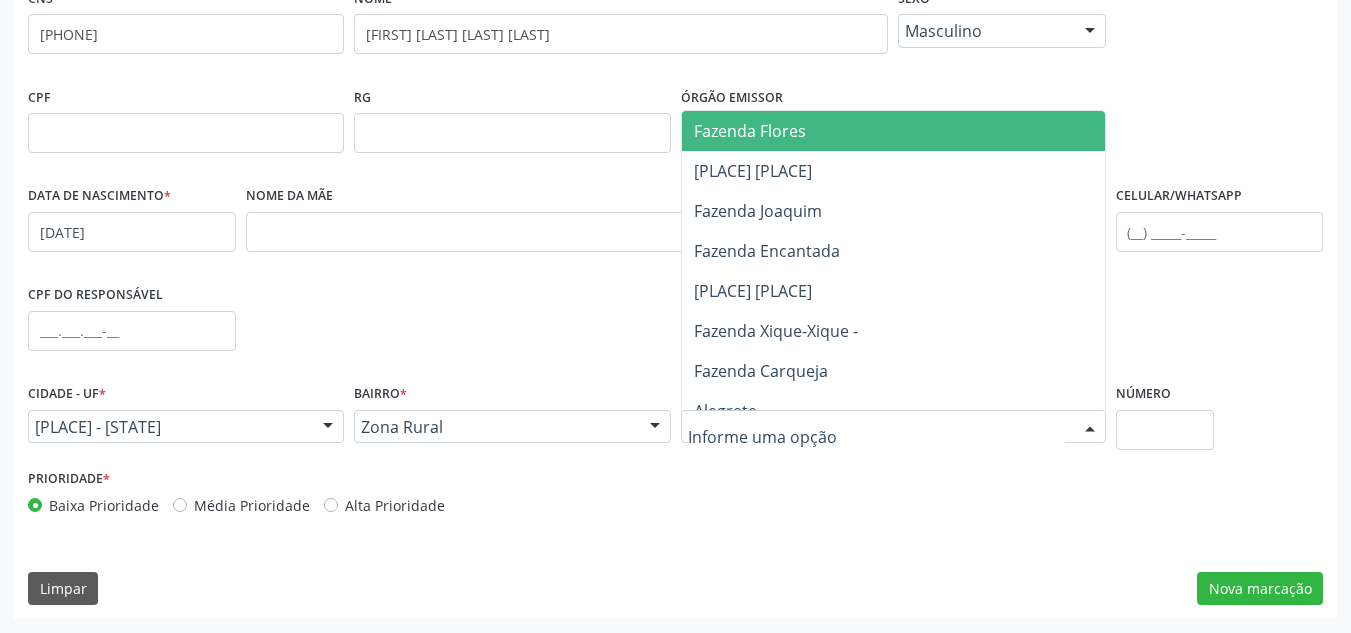 click at bounding box center (893, 427) 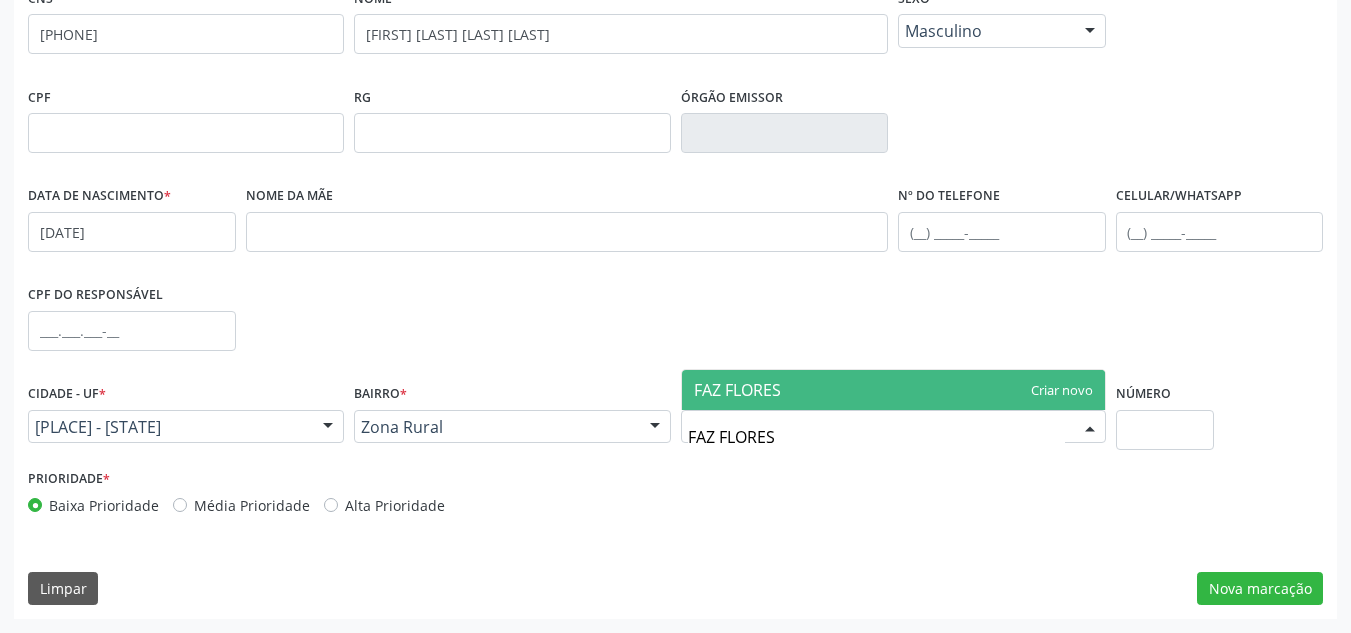 type on "FAZ FLORES" 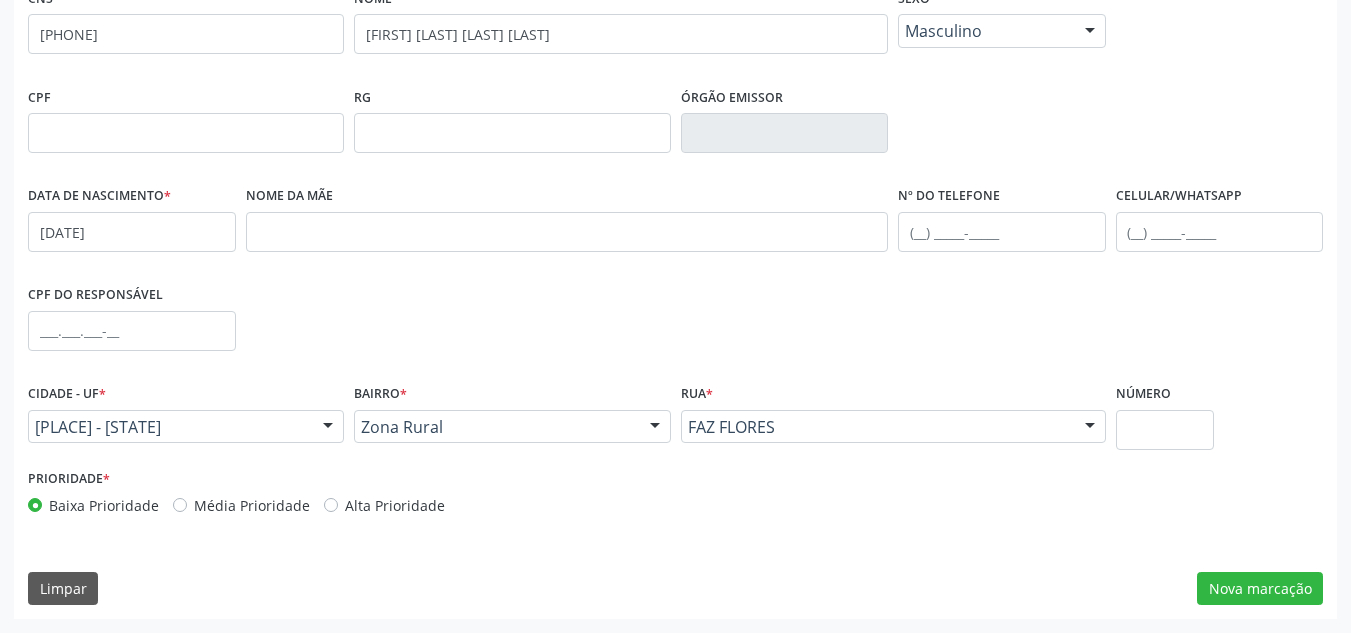 click on "Média Prioridade" at bounding box center [241, 505] 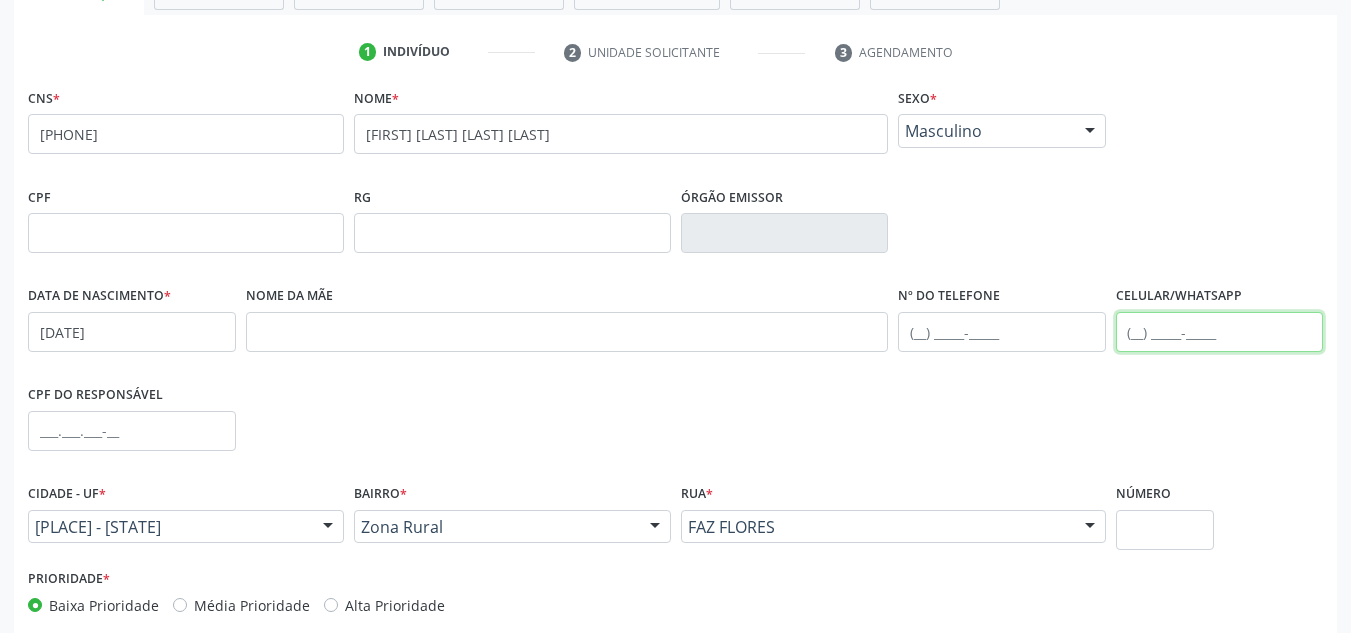 click at bounding box center [1220, 332] 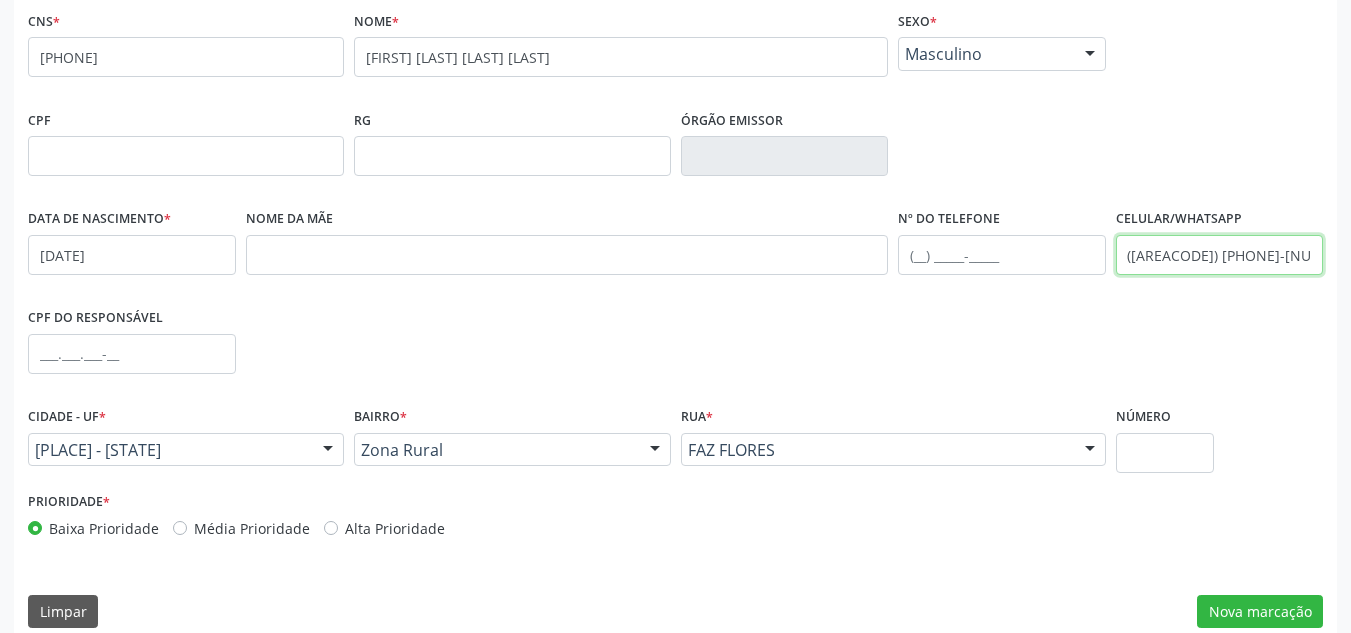 scroll, scrollTop: 479, scrollLeft: 0, axis: vertical 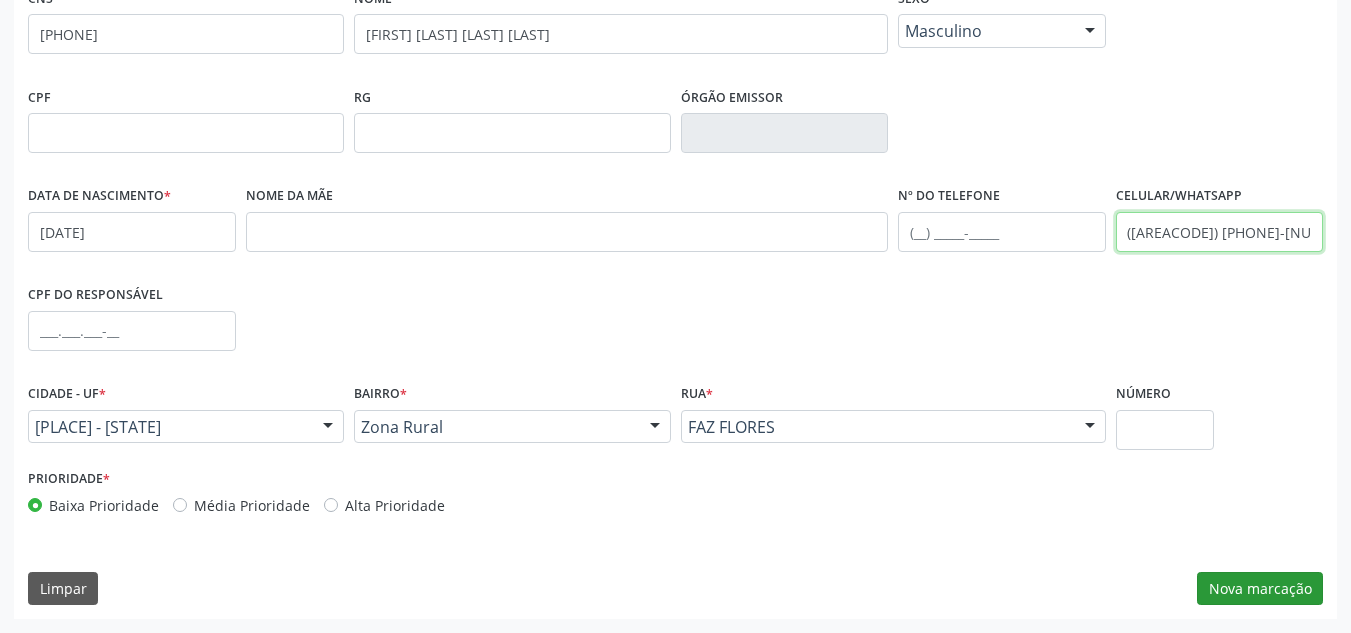 type on "([AREACODE]) [PHONE]-[NUMBER]" 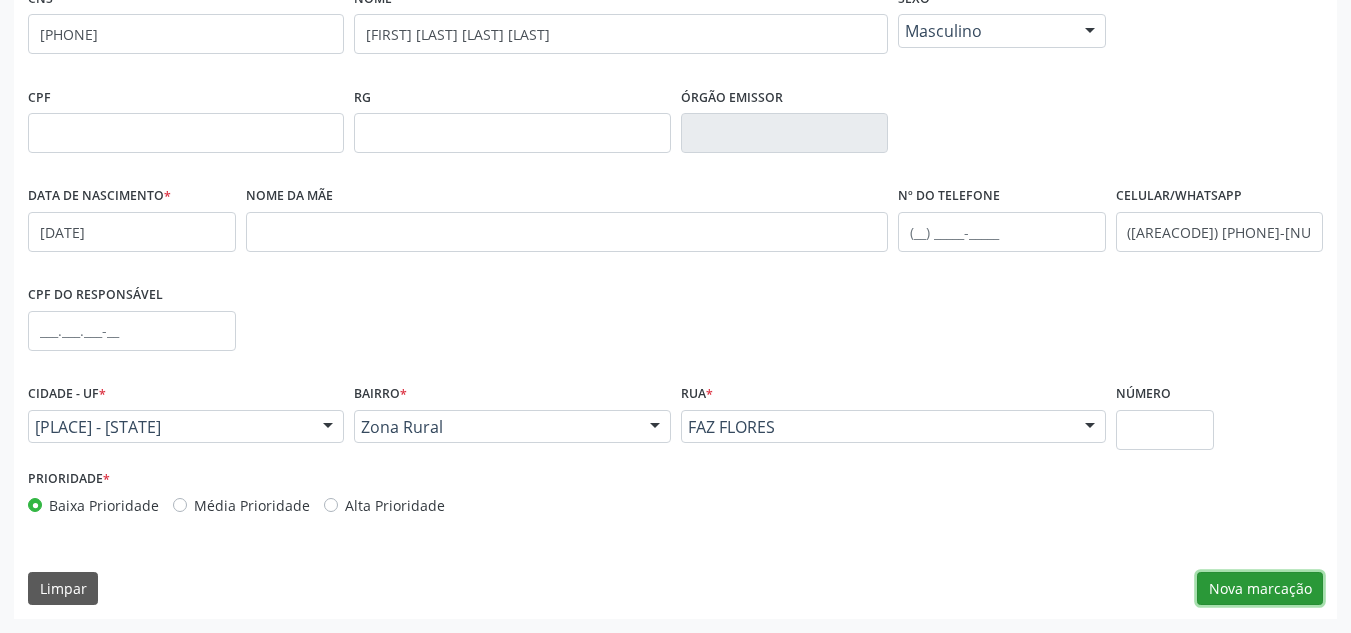 click on "Nova marcação" at bounding box center (1260, 589) 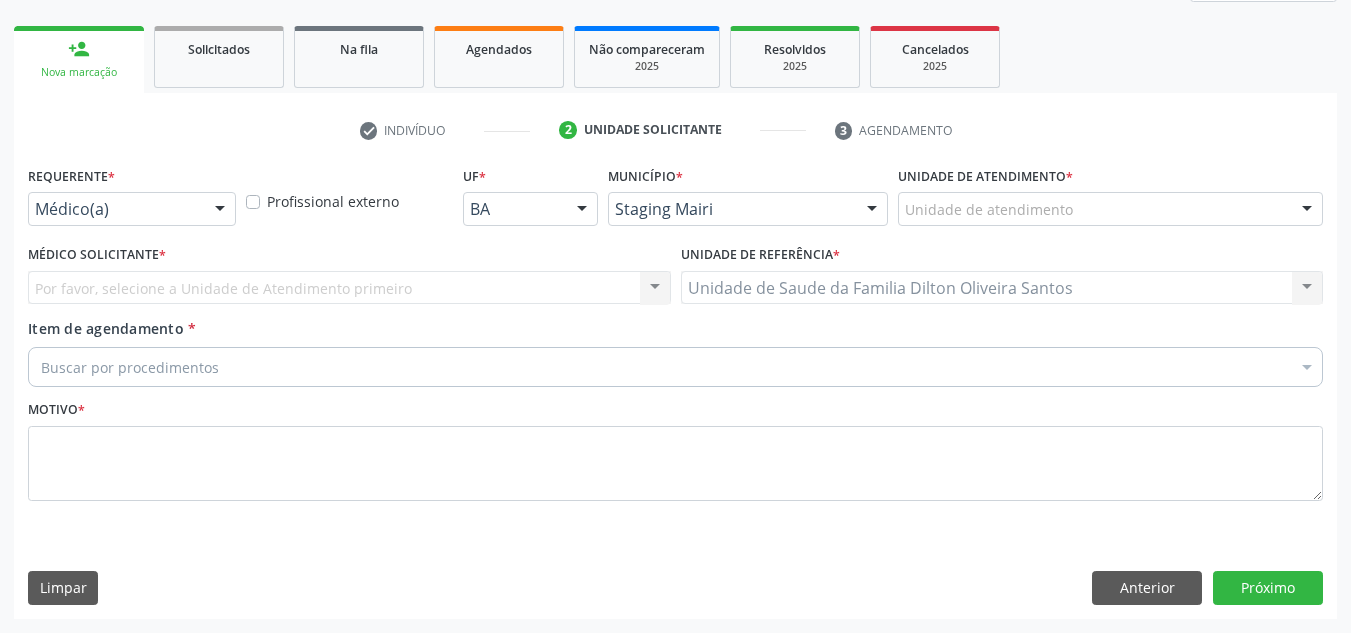 scroll, scrollTop: 301, scrollLeft: 0, axis: vertical 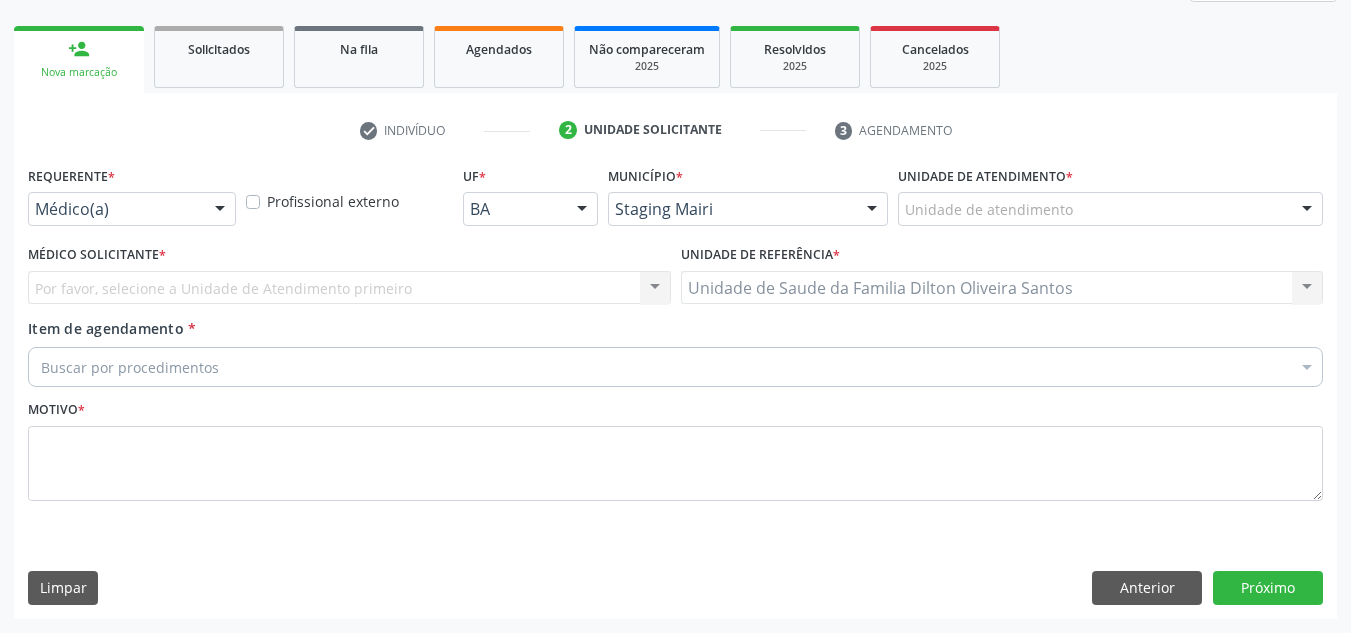 click on "Por favor, selecione a Unidade de Atendimento primeiro
Nenhum resultado encontrado para: "   "
Não há nenhuma opção para ser exibida." at bounding box center (349, 288) 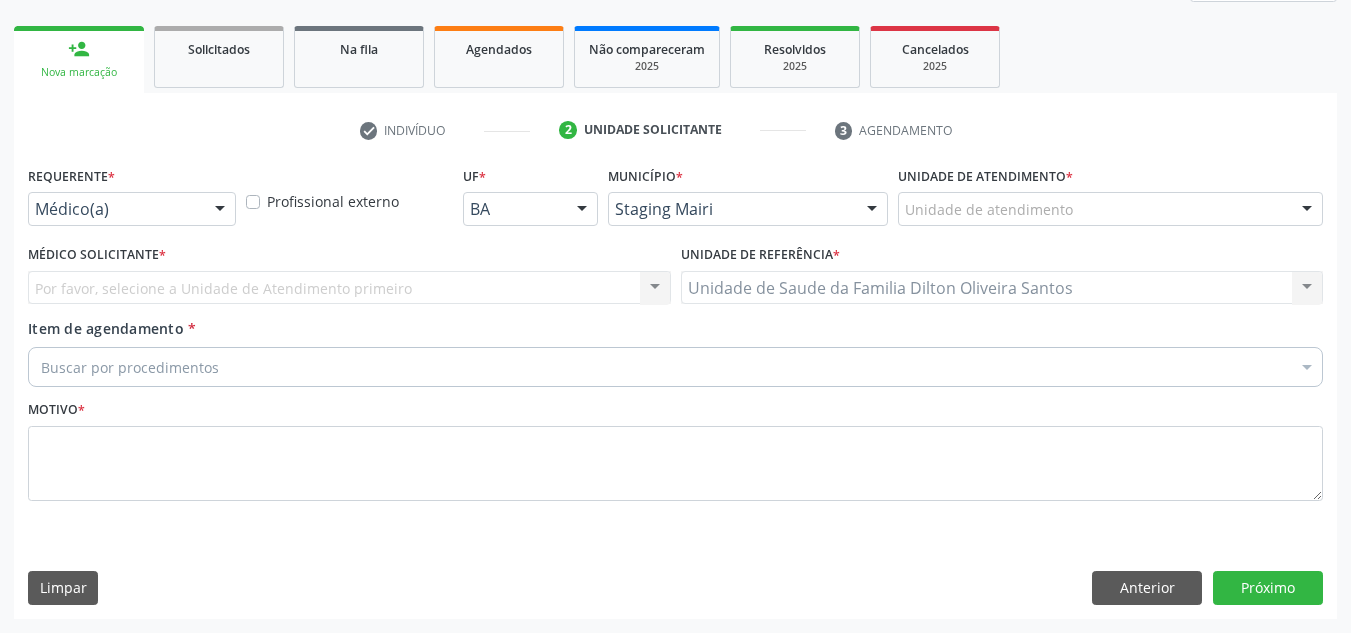 click on "Por favor, selecione a Unidade de Atendimento primeiro
Nenhum resultado encontrado para: "   "
Não há nenhuma opção para ser exibida." at bounding box center (349, 288) 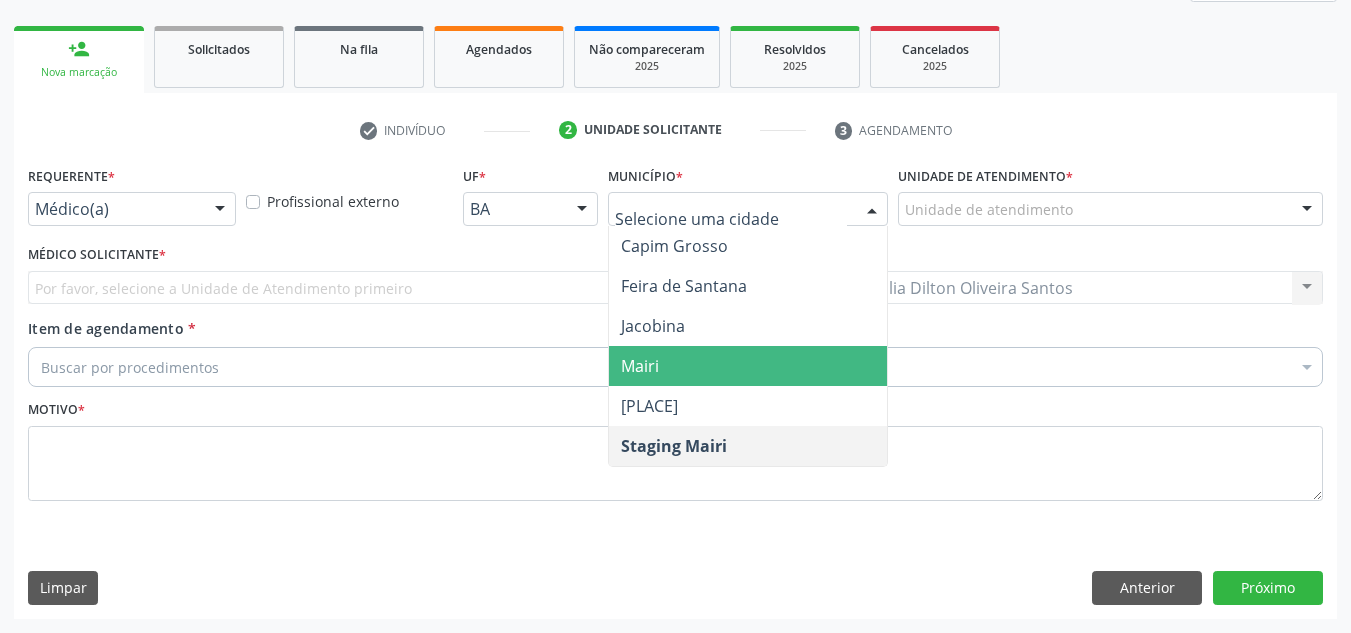 click on "Mairi" at bounding box center [640, 366] 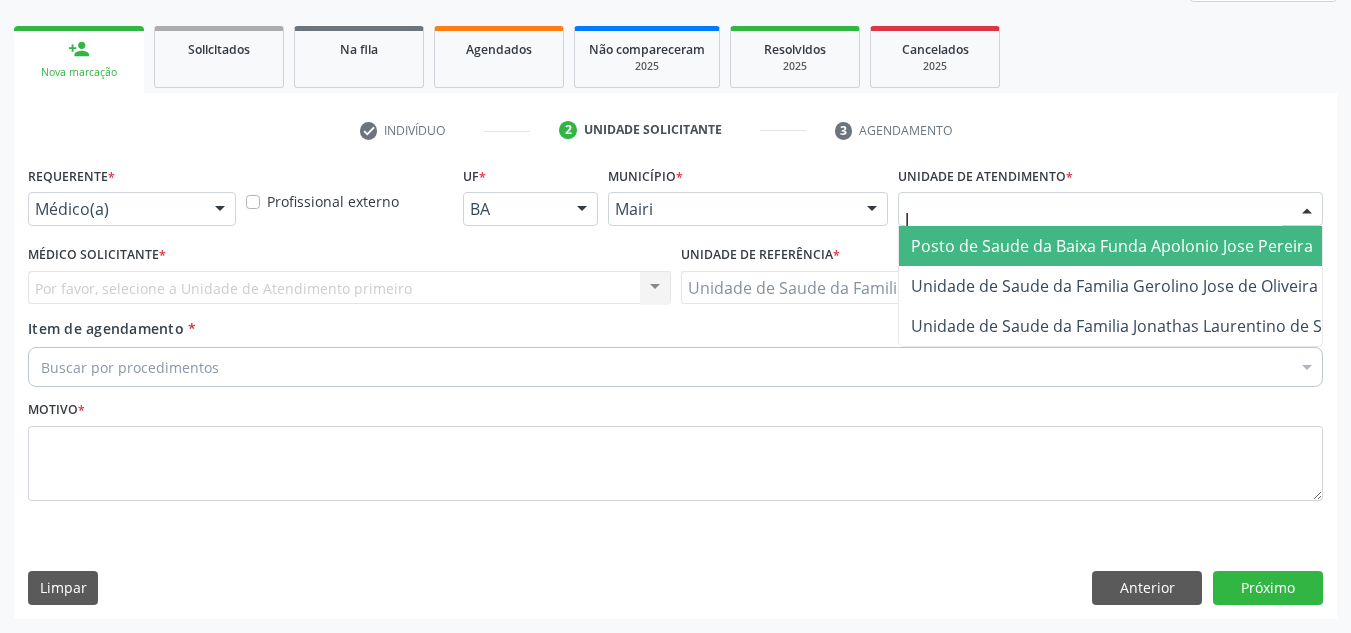 type on "JO" 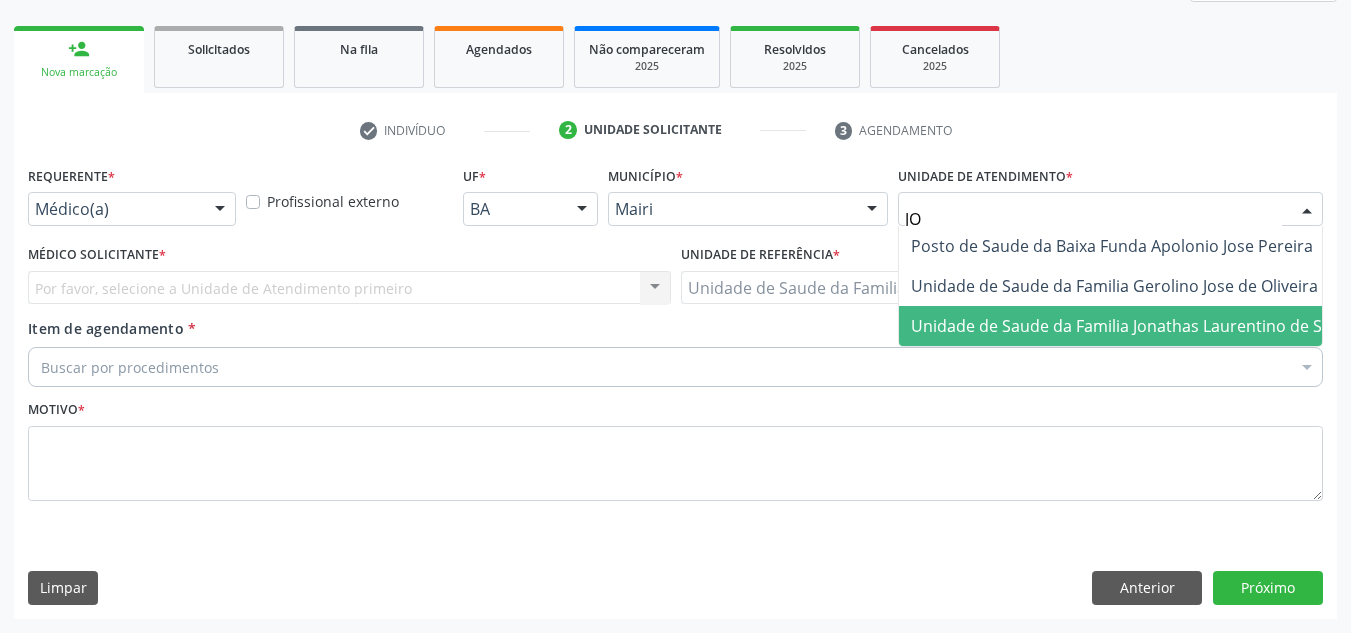 click on "Unidade de Saude da Familia Jonathas Laurentino de Santana" at bounding box center (1143, 326) 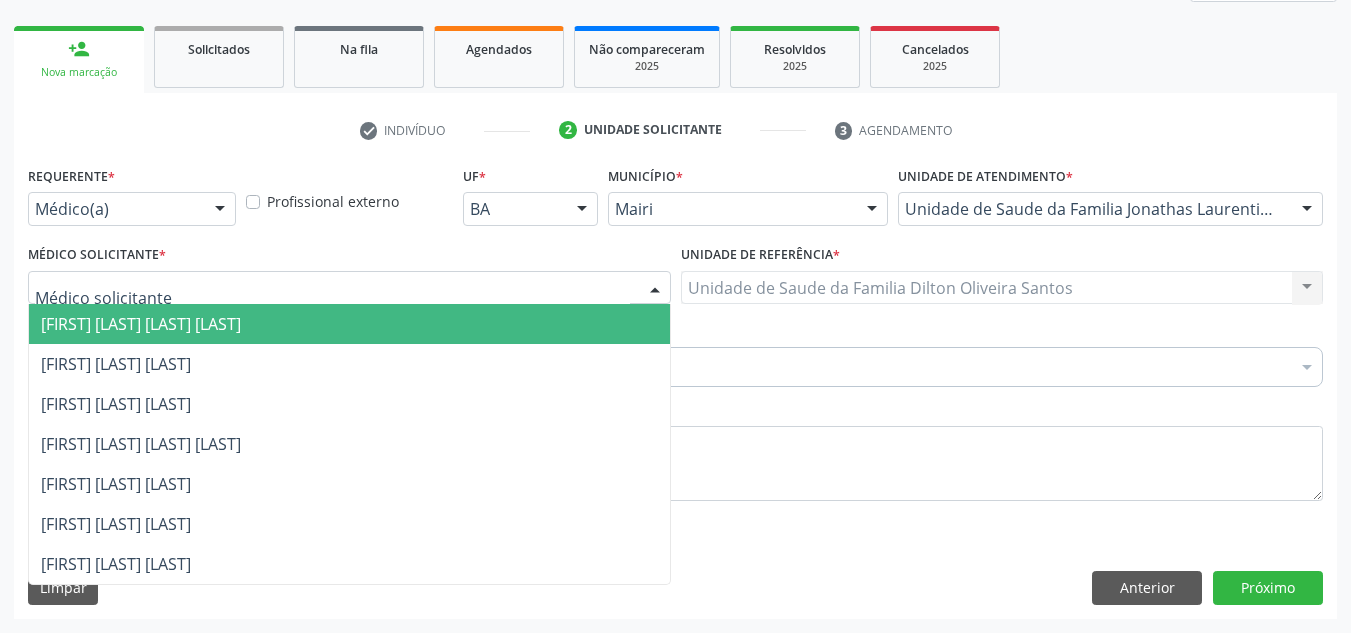 click at bounding box center [349, 288] 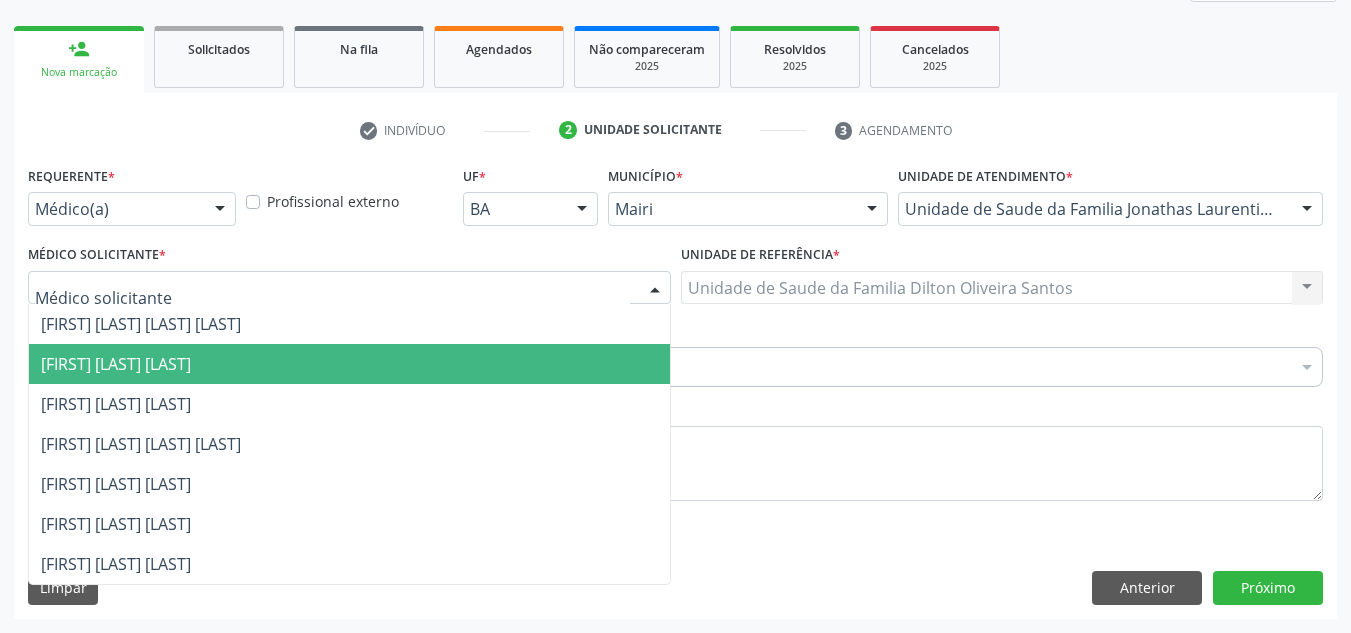 click on "[FIRST] [LAST] [LAST]" at bounding box center (349, 364) 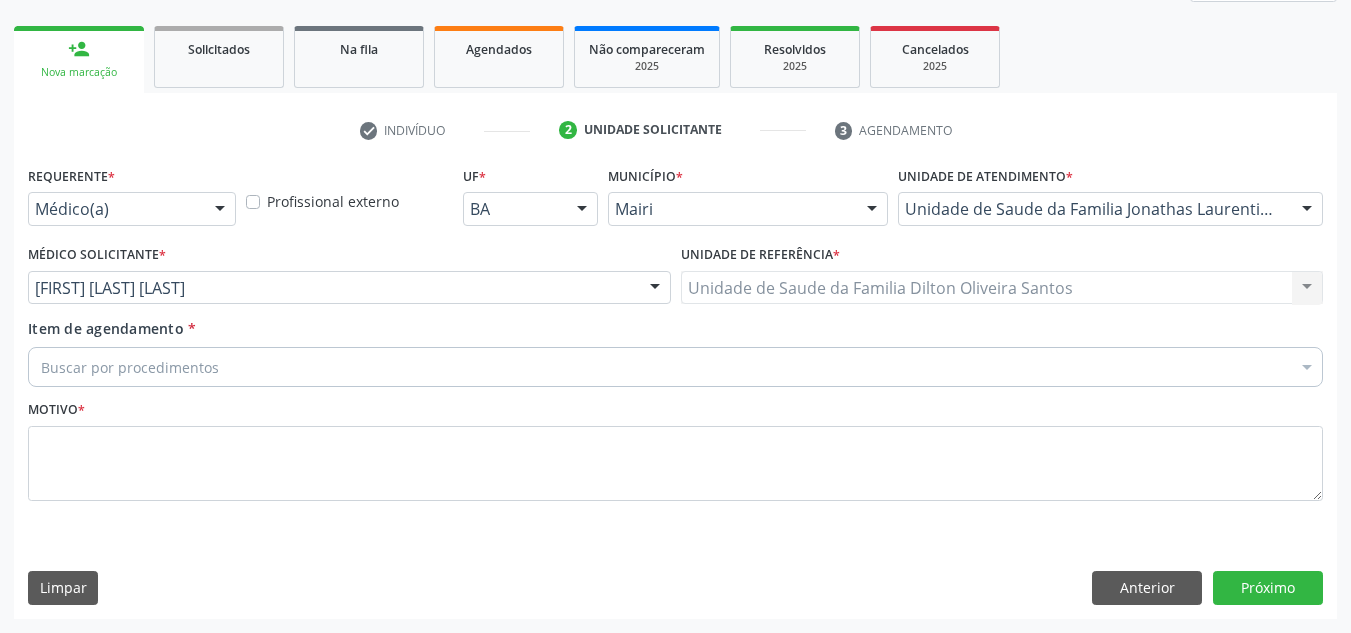 click on "Buscar por procedimentos" at bounding box center (675, 367) 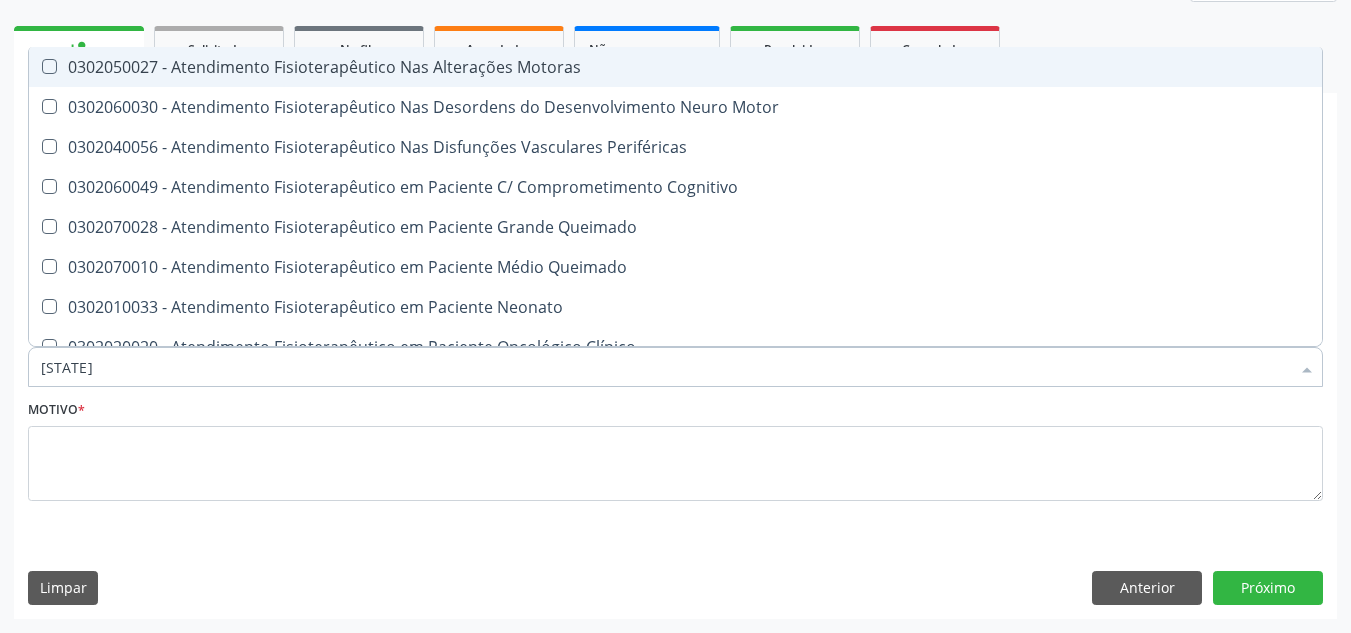 type on "F" 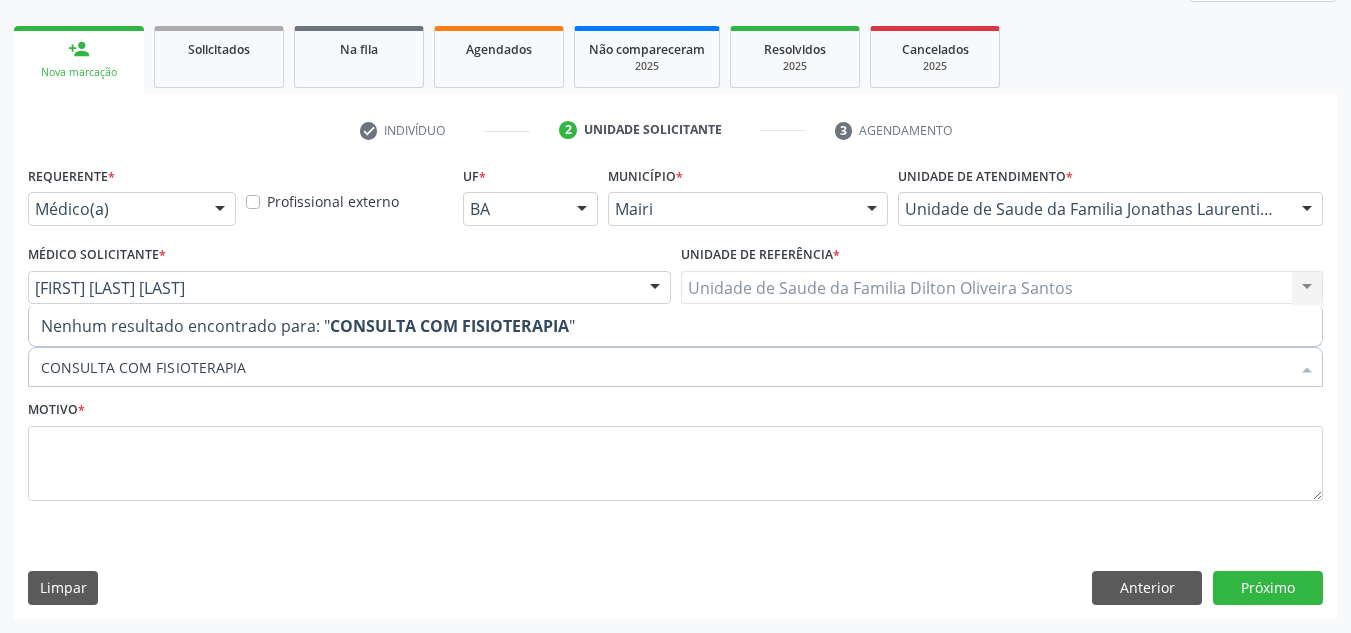 click on "CONSULTA COM FISIOTERAPIA" at bounding box center [665, 367] 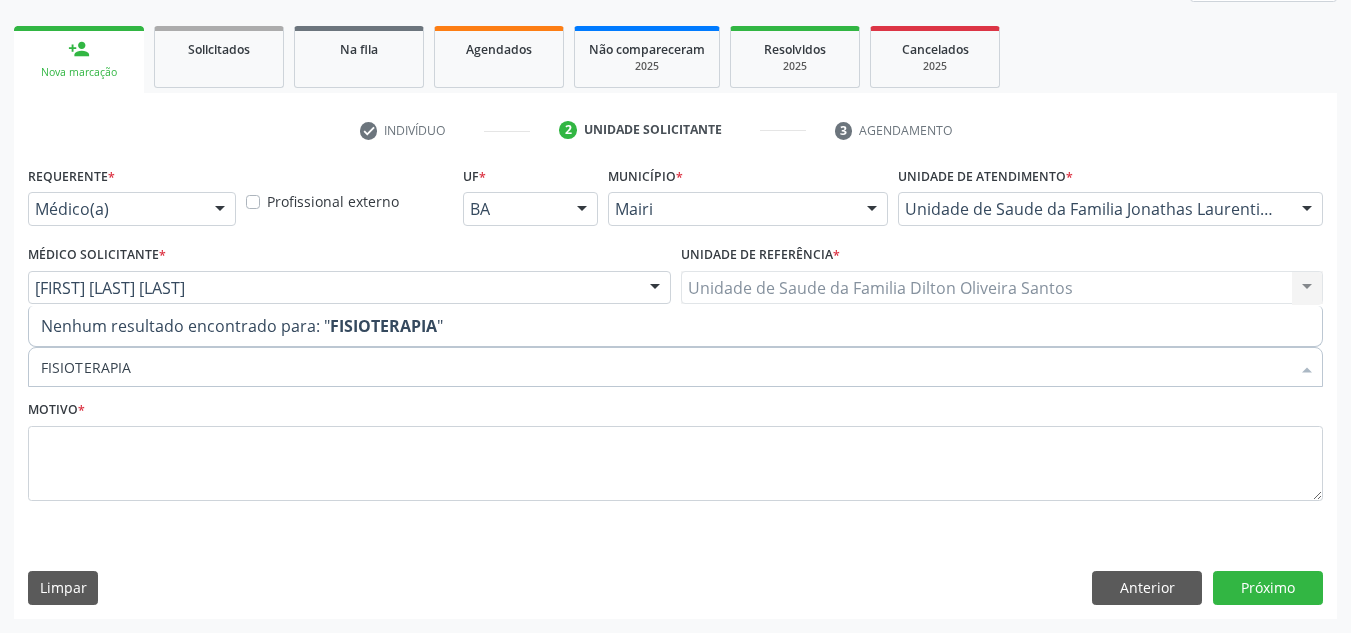 click on "FISIOTERAPIA" at bounding box center [665, 367] 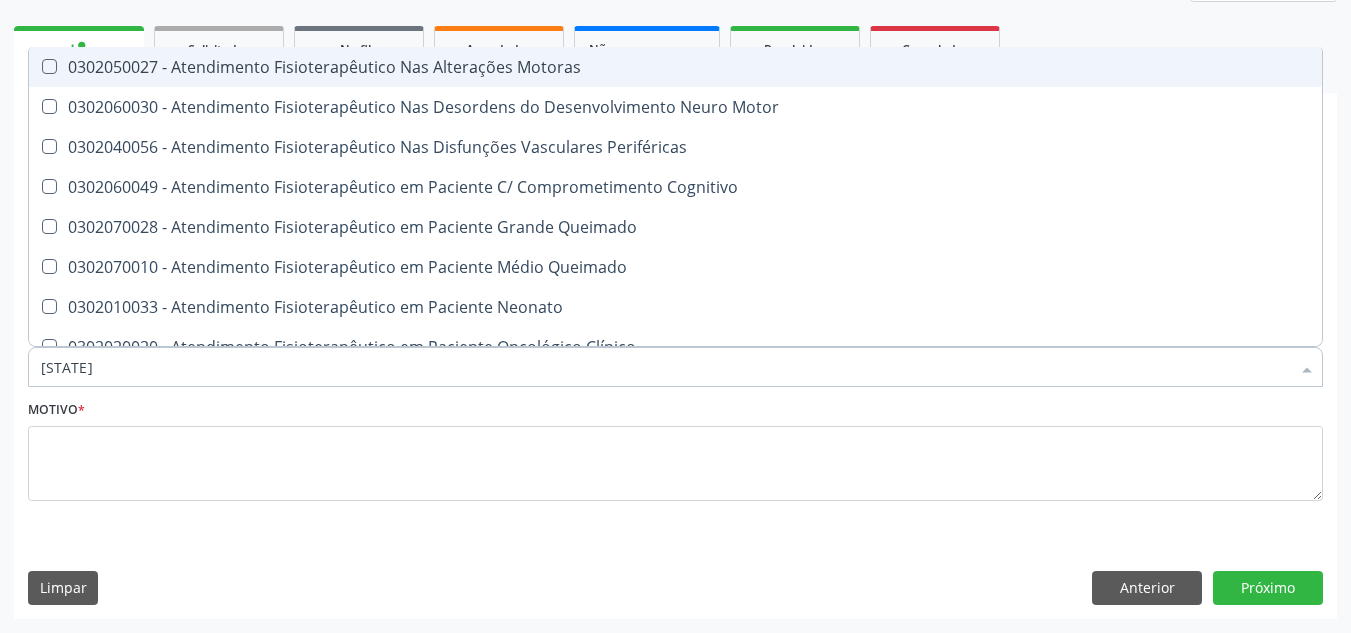 type on "F" 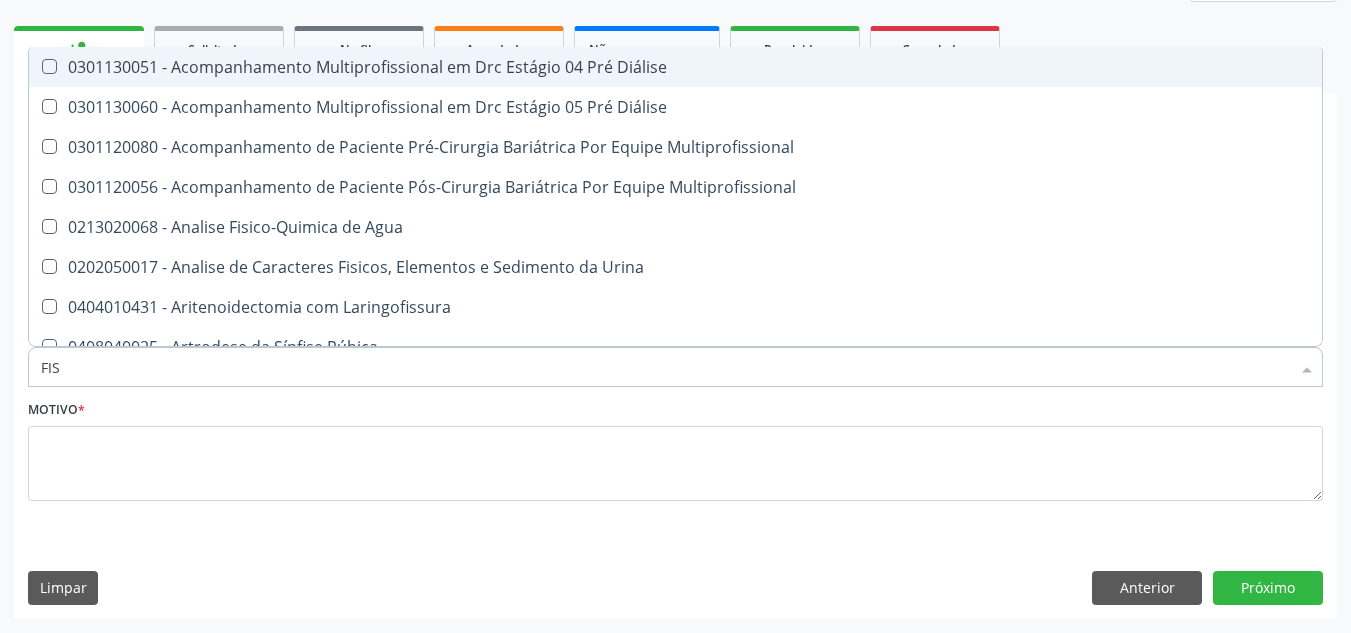 type on "[CONDITION]" 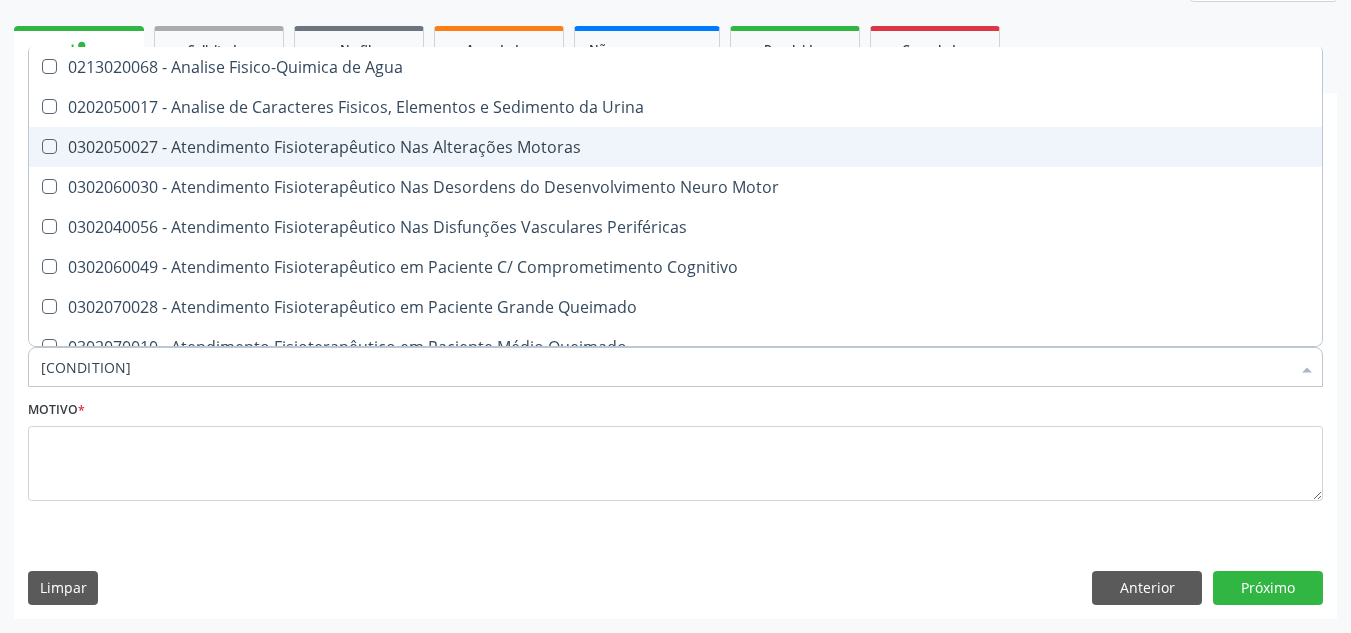 click on "0302050027 - Atendimento Fisioterapêutico Nas Alterações Motoras" at bounding box center (756, 147) 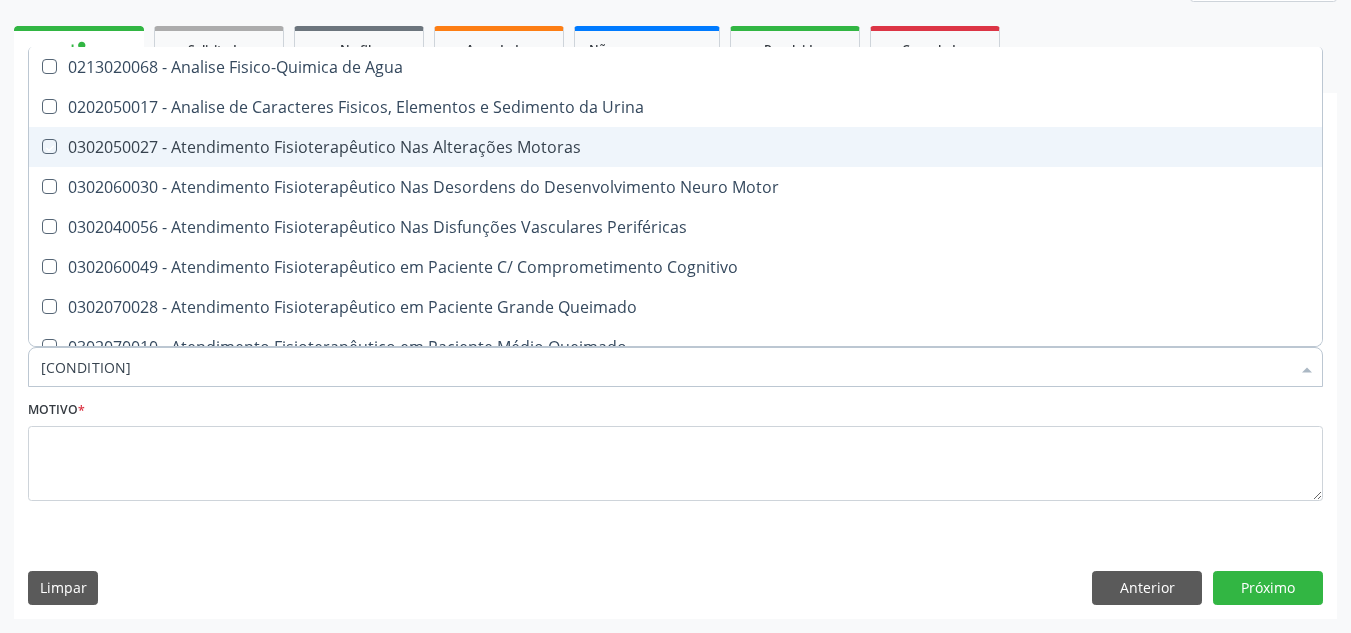 checkbox on "true" 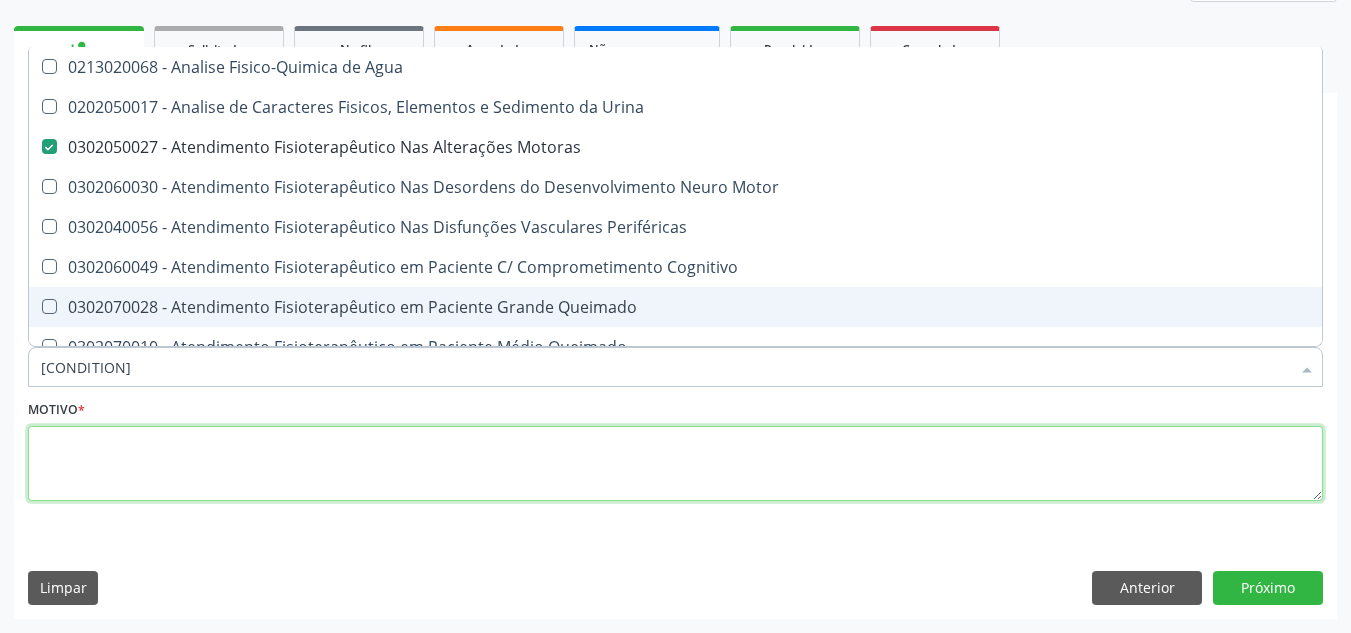click at bounding box center [675, 464] 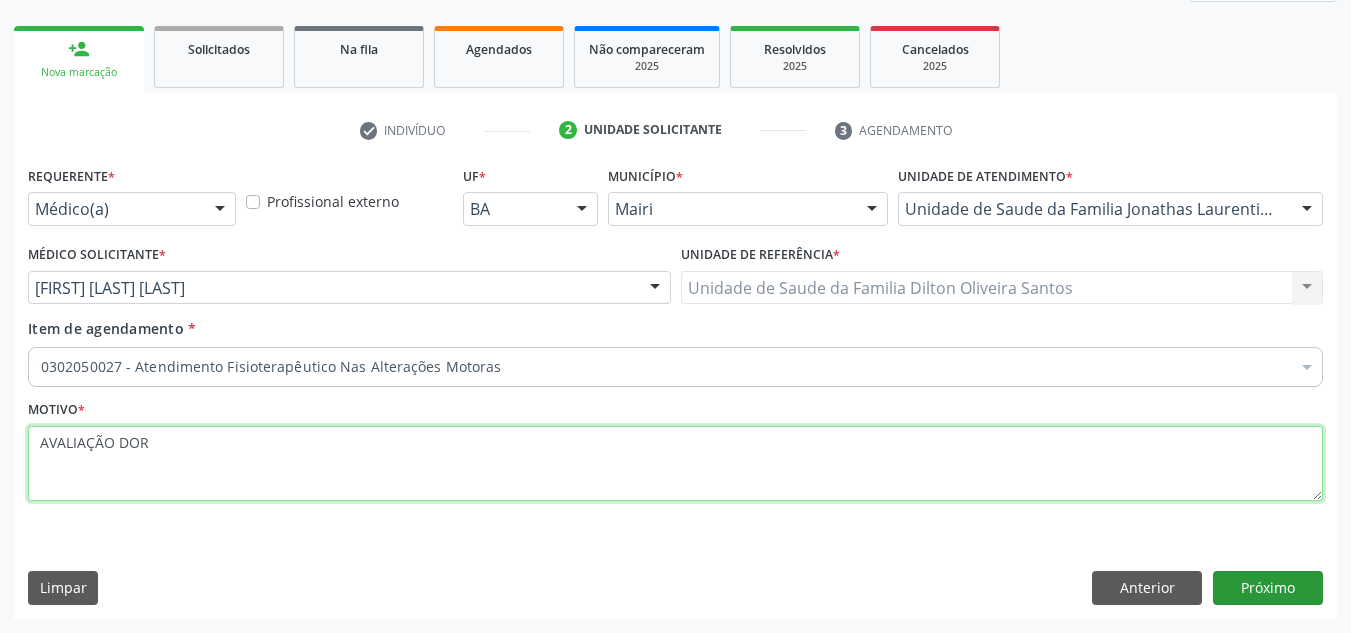 type on "AVALIAÇÃO DOR" 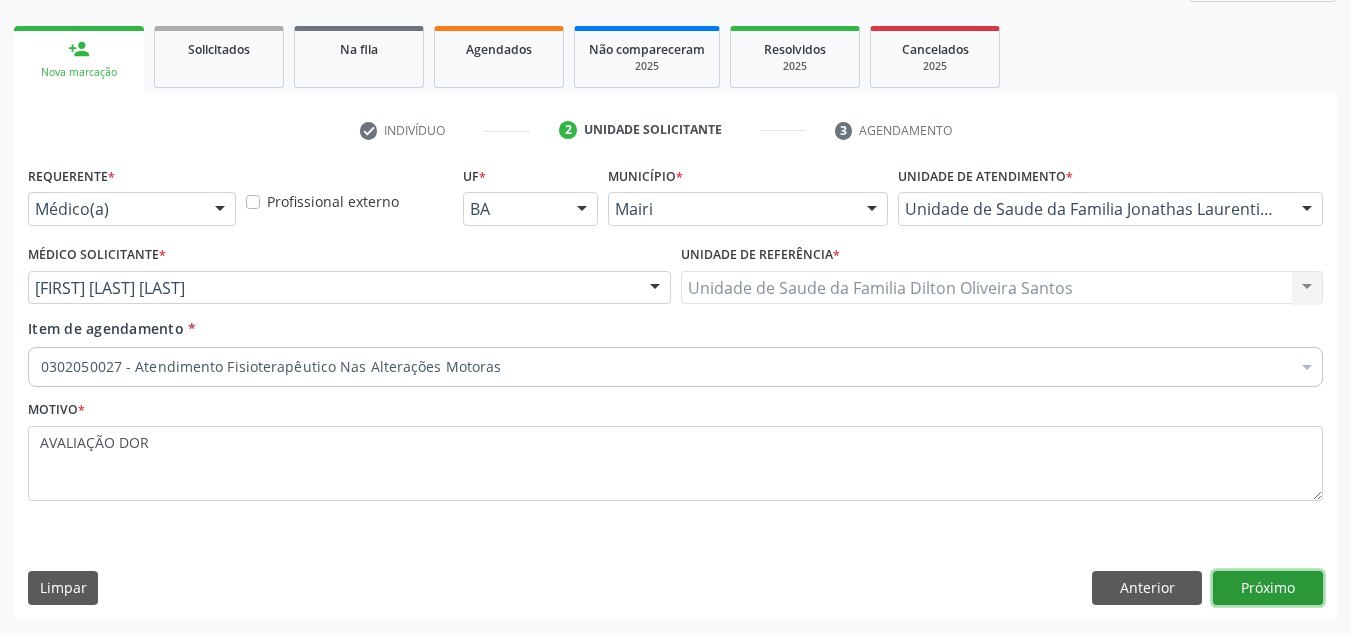 click on "Próximo" at bounding box center (1268, 588) 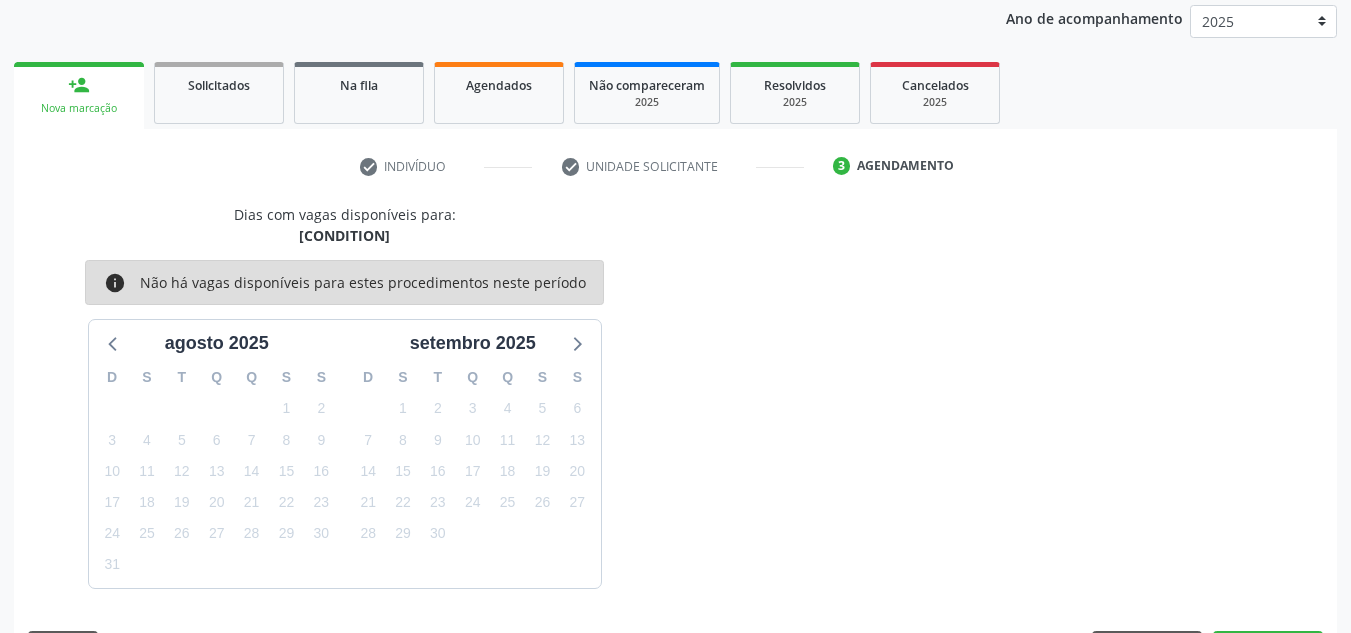 scroll, scrollTop: 301, scrollLeft: 0, axis: vertical 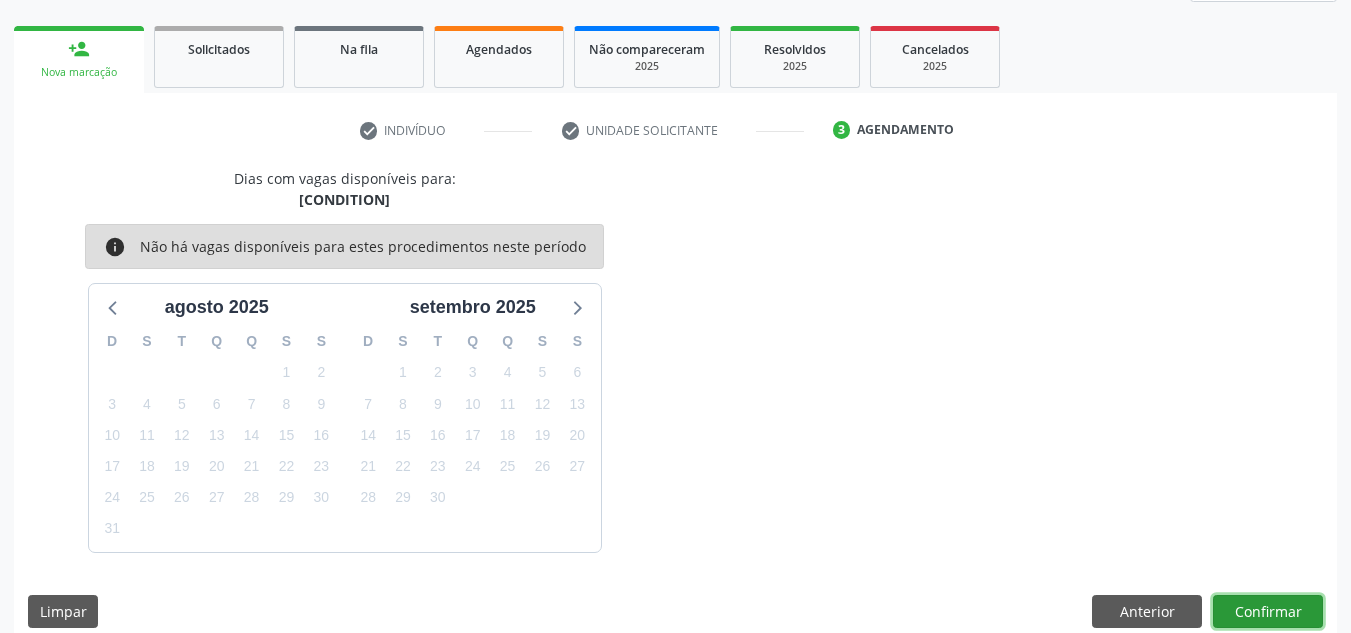 click on "Confirmar" at bounding box center [1268, 612] 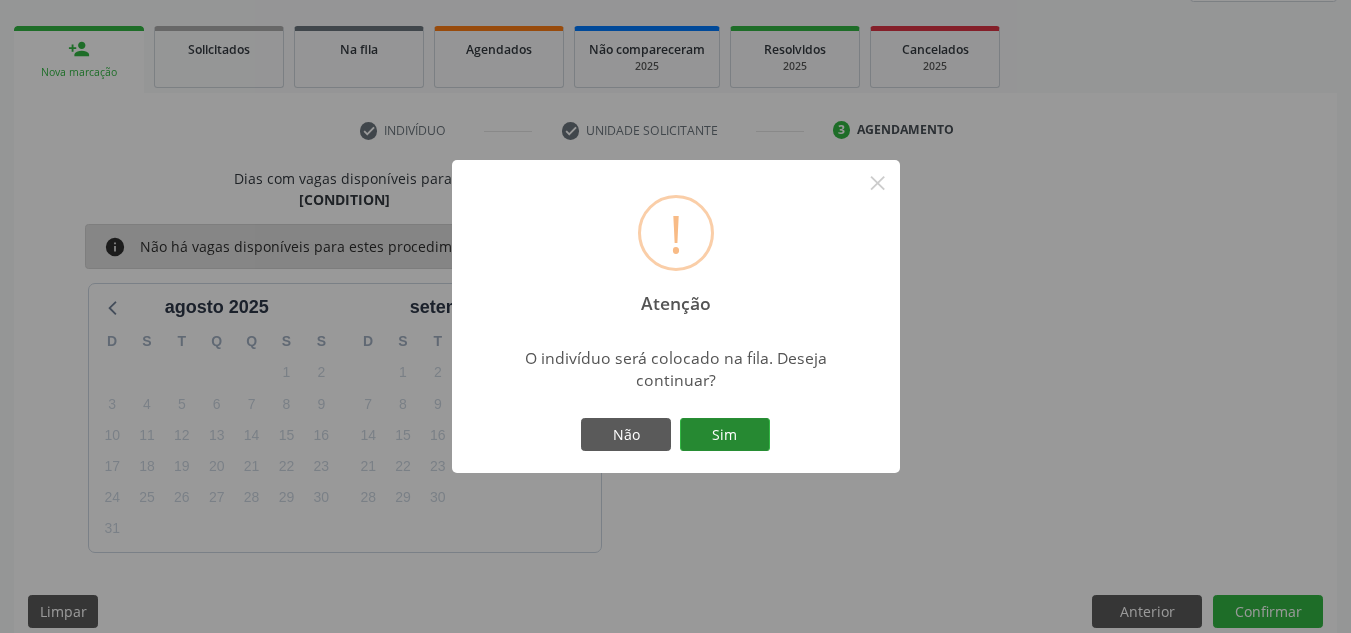 click on "Sim" at bounding box center (725, 435) 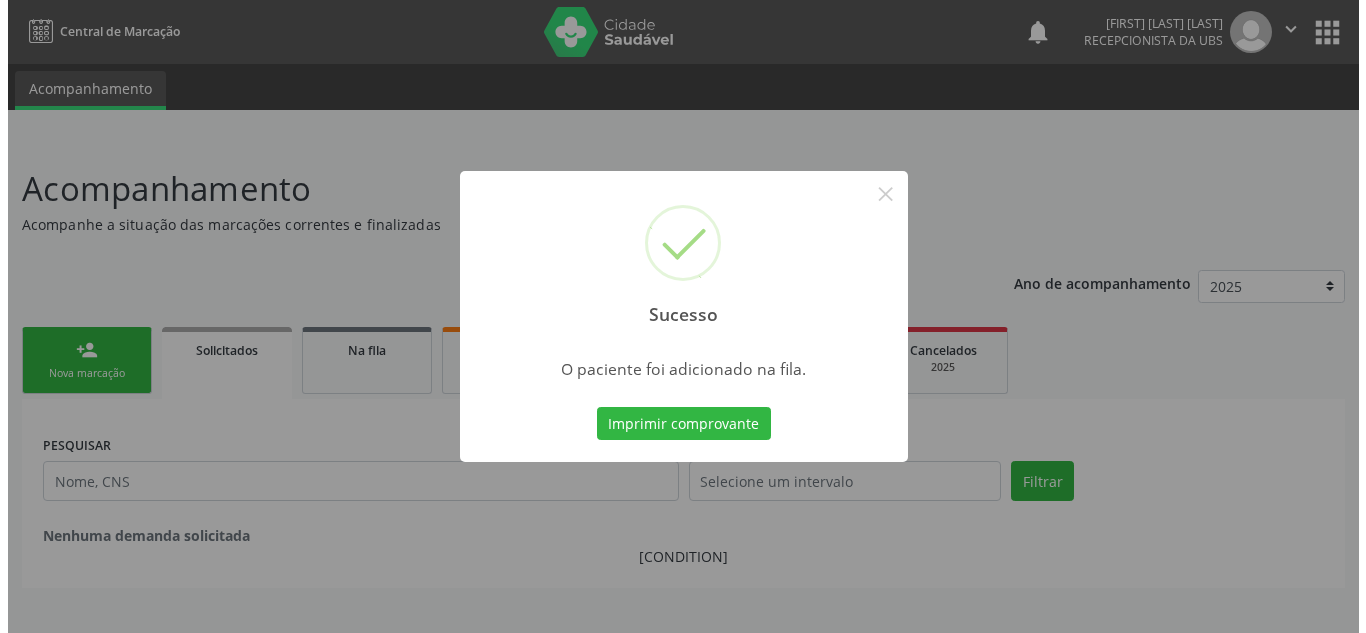 scroll, scrollTop: 0, scrollLeft: 0, axis: both 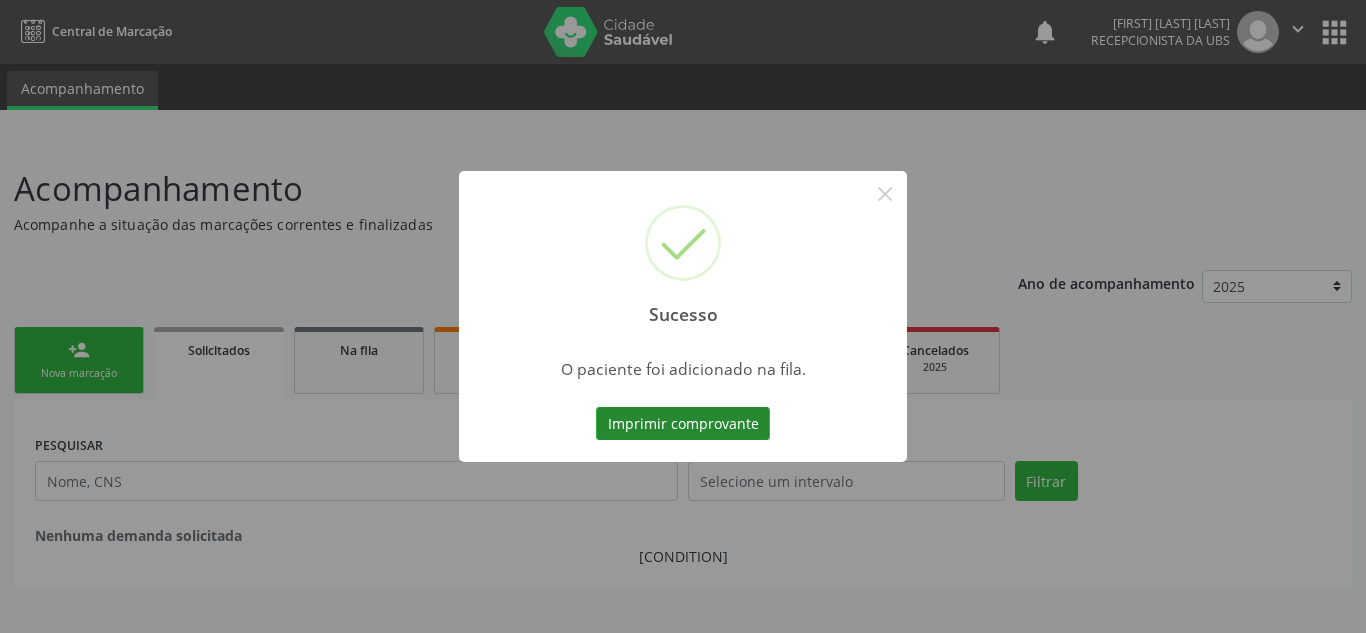click on "Imprimir comprovante" at bounding box center [683, 424] 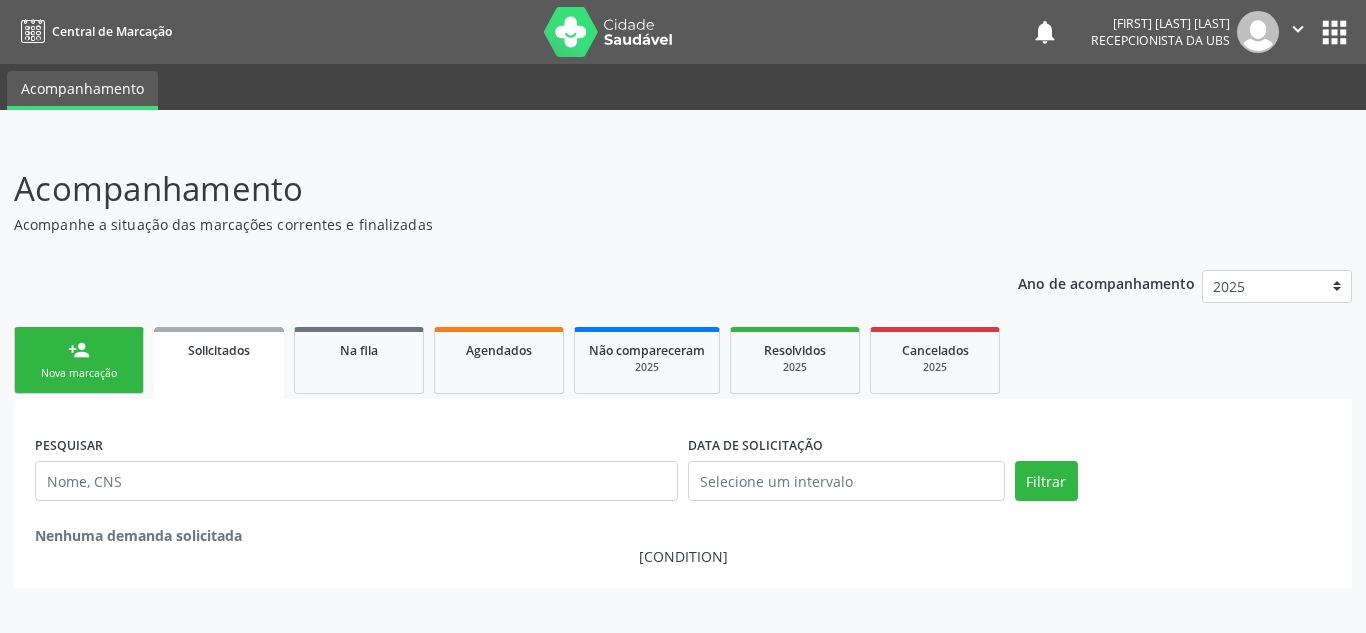 click on "Acompanhamento
Acompanhe a situação das marcações correntes e finalizadas
Relatórios
Ano de acompanhamento
2025 2024 2023 2022 2021 2020 2019
person_add
Nova marcação
Solicitados   Na fila   Agendados   Não compareceram
2025
Resolvidos
2025
Cancelados
2025
PESQUISAR
DATA DE SOLICITAÇÃO
Filtrar
Nenhuma demanda solicitada
Nenhuma solicitação encontrada" at bounding box center (683, 385) 